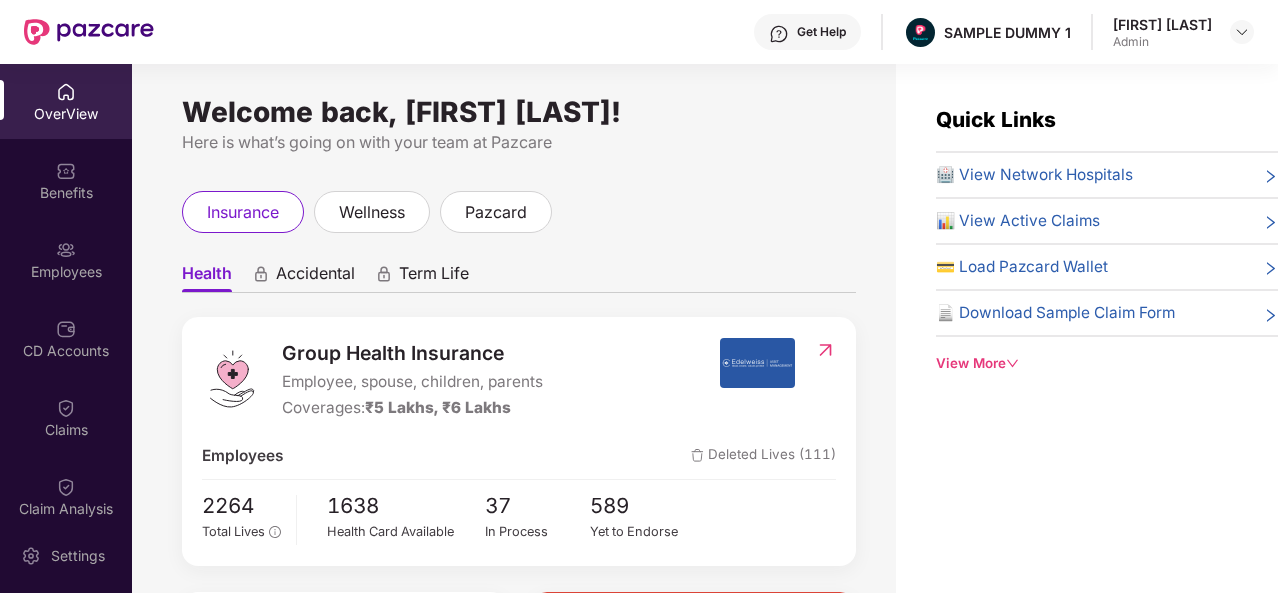 scroll, scrollTop: 0, scrollLeft: 0, axis: both 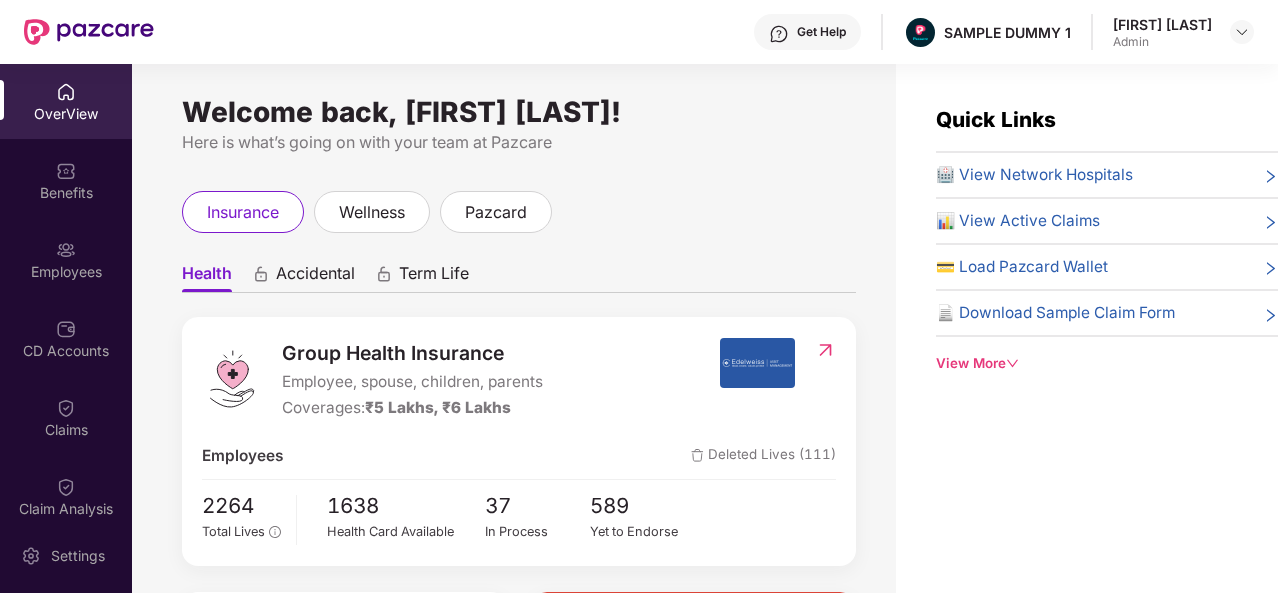 click on "OverView" at bounding box center (66, 114) 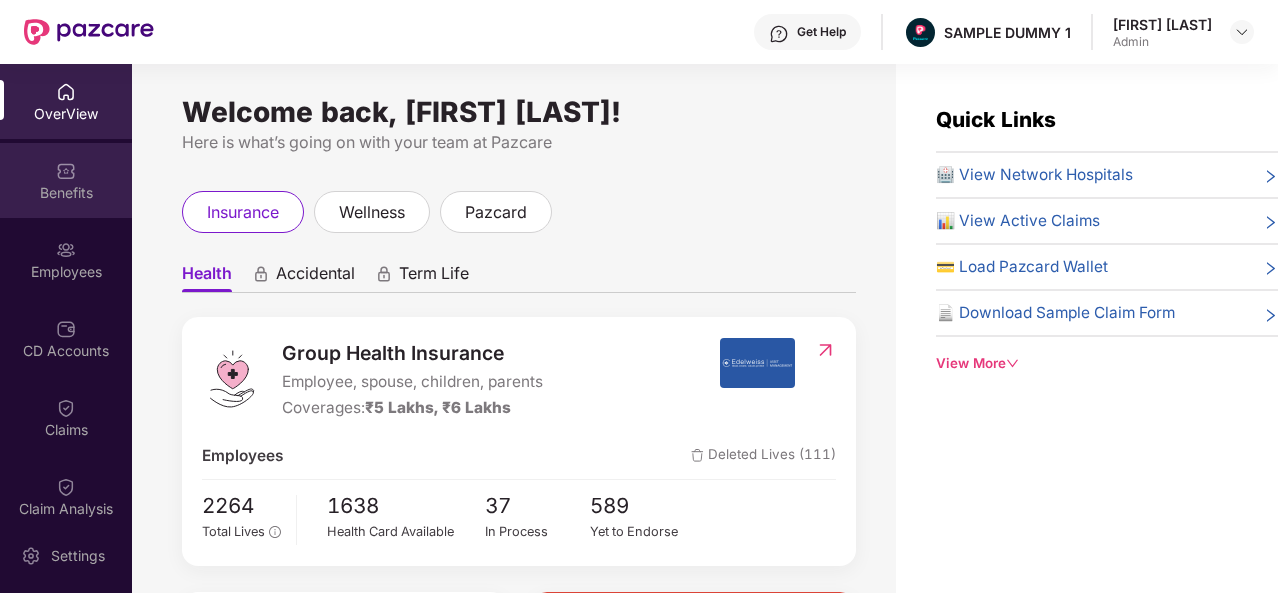 click on "Benefits" at bounding box center [66, 193] 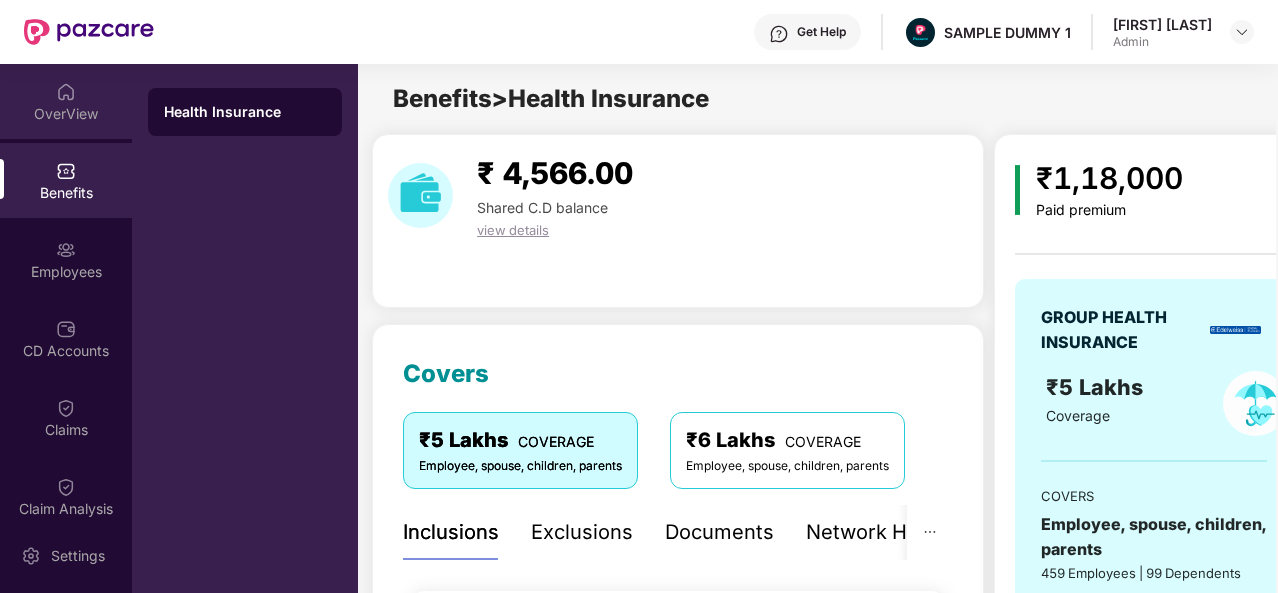 click on "OverView" at bounding box center (66, 114) 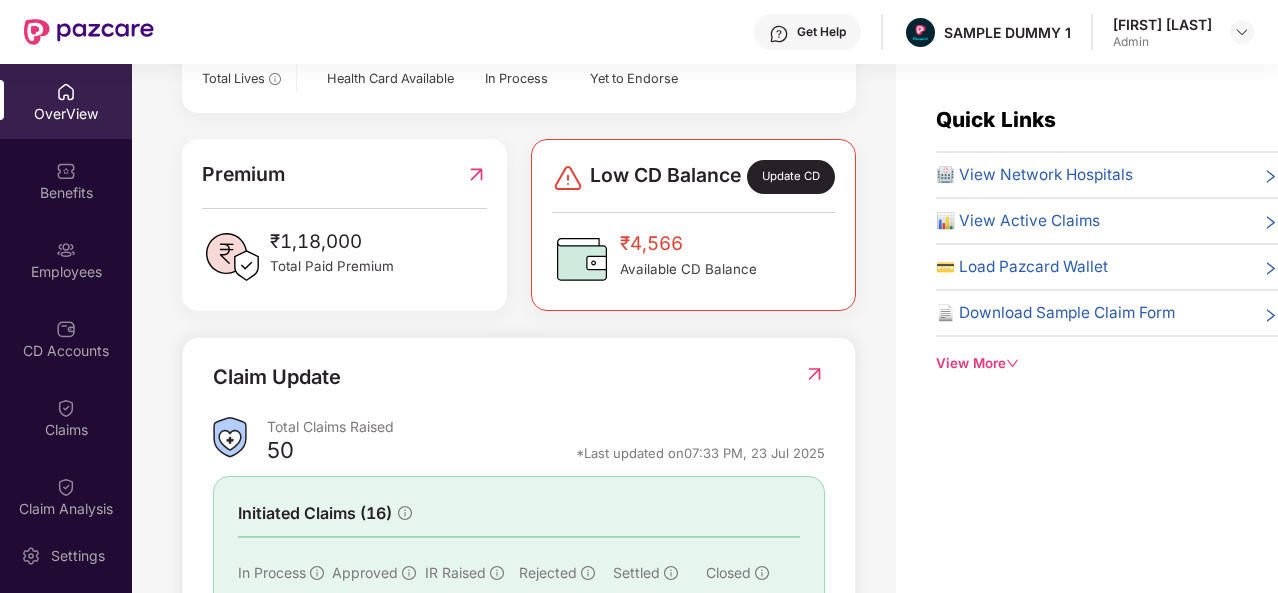scroll, scrollTop: 454, scrollLeft: 0, axis: vertical 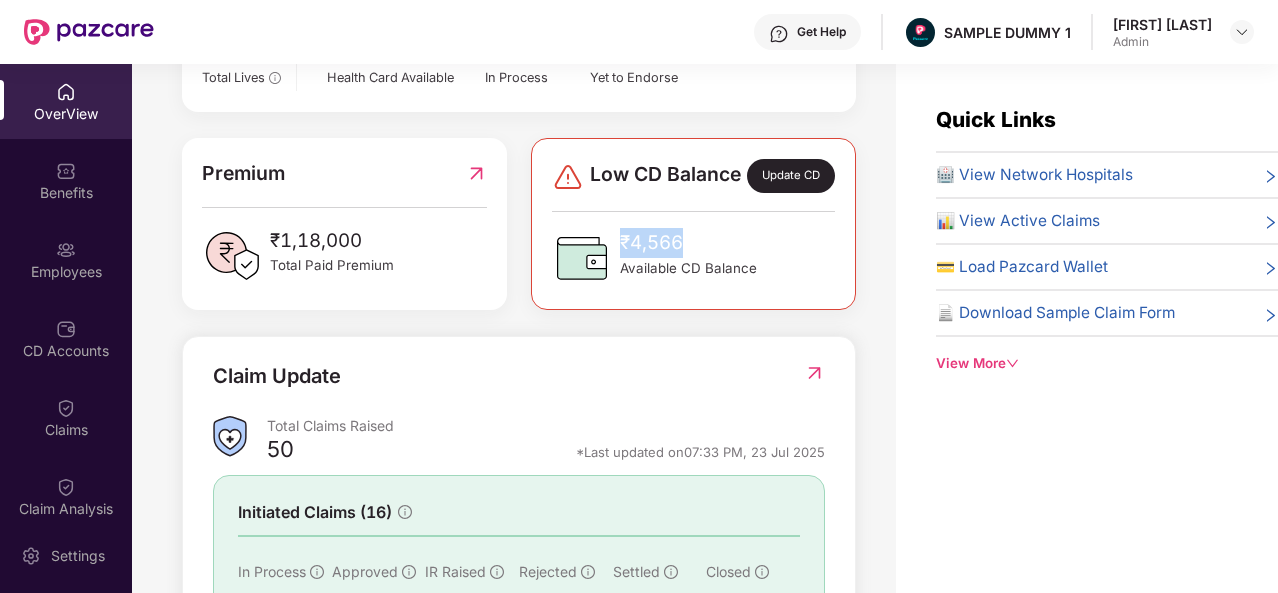 drag, startPoint x: 683, startPoint y: 256, endPoint x: 622, endPoint y: 261, distance: 61.204575 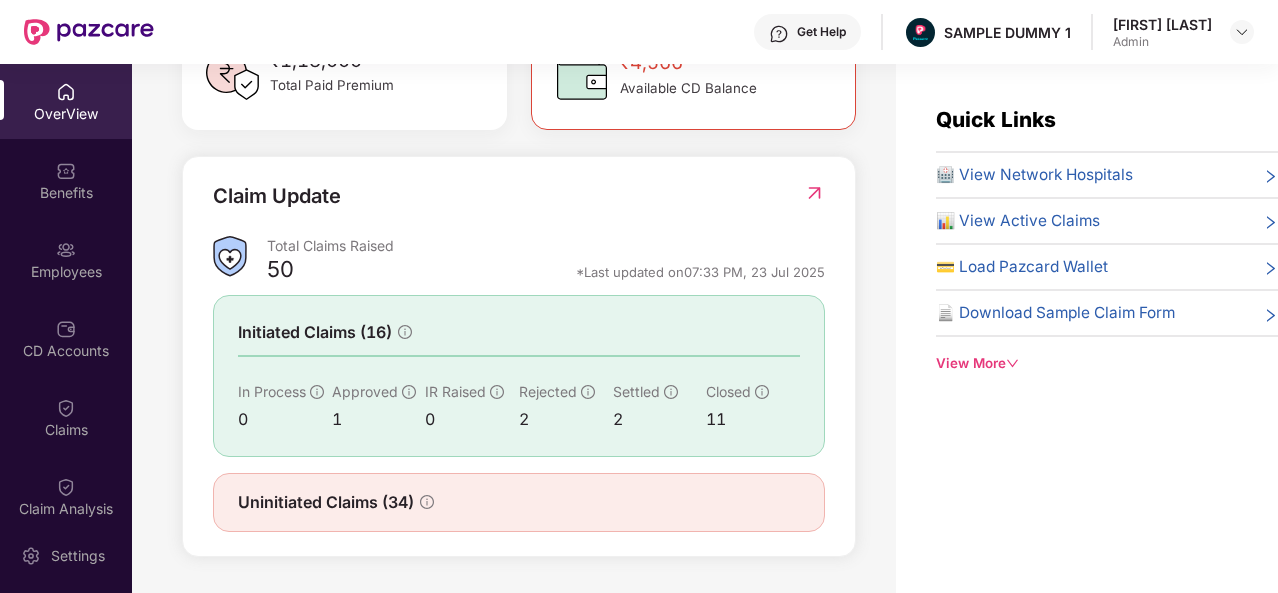 scroll, scrollTop: 647, scrollLeft: 0, axis: vertical 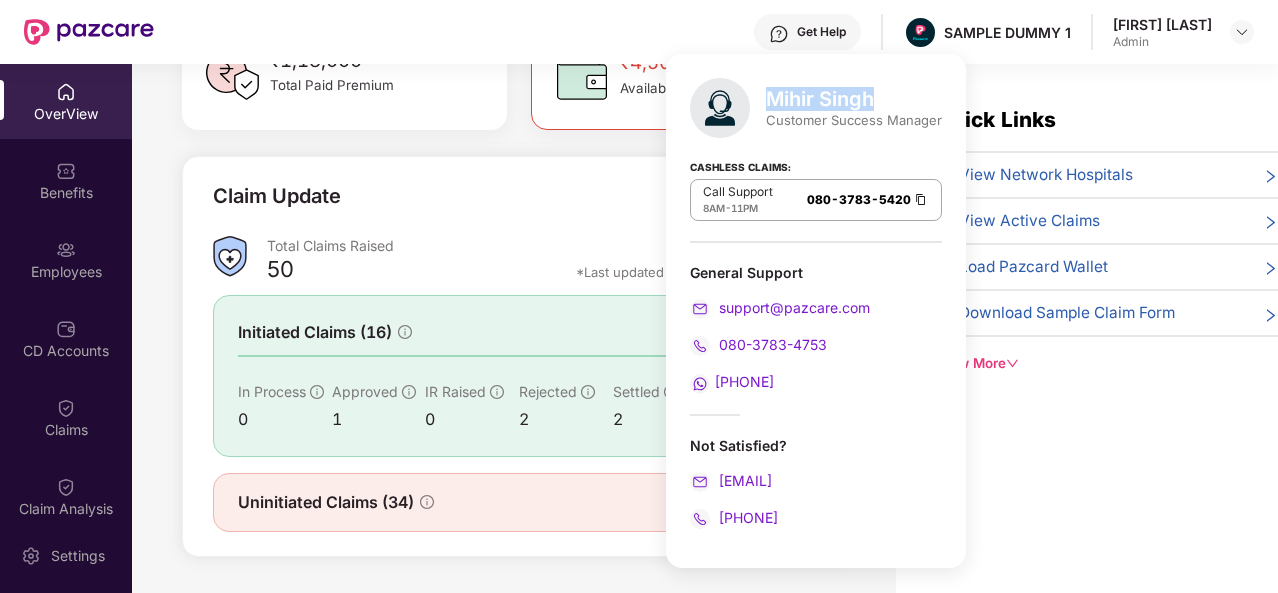 drag, startPoint x: 767, startPoint y: 95, endPoint x: 890, endPoint y: 94, distance: 123.00407 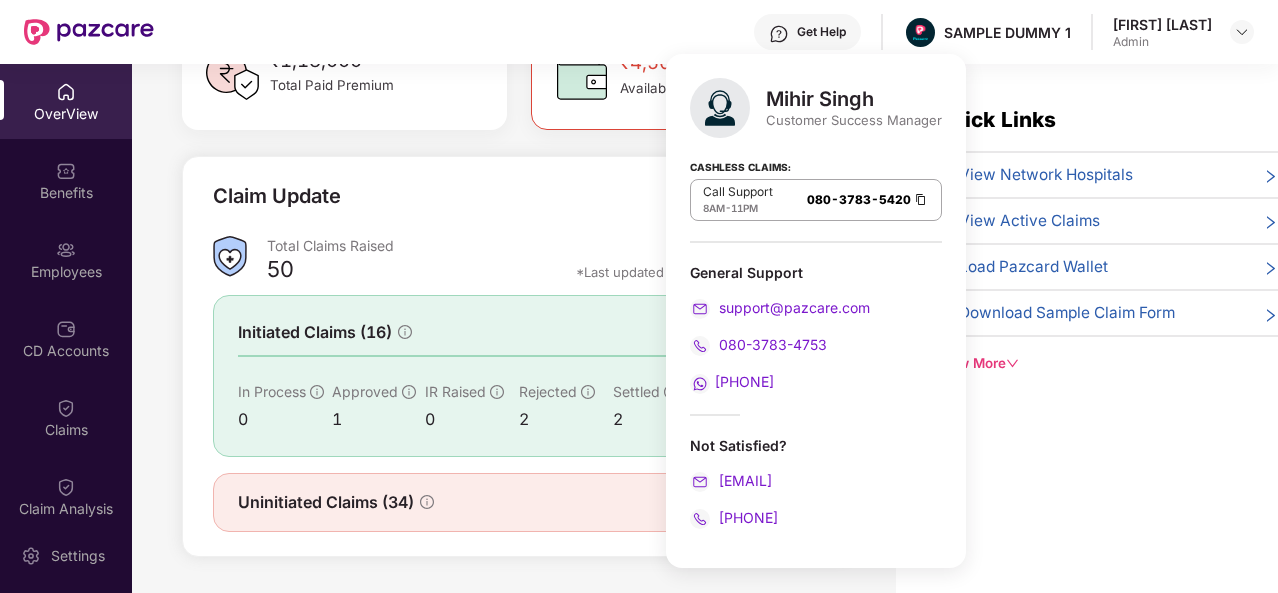 click on "Customer Success Manager" at bounding box center [854, 120] 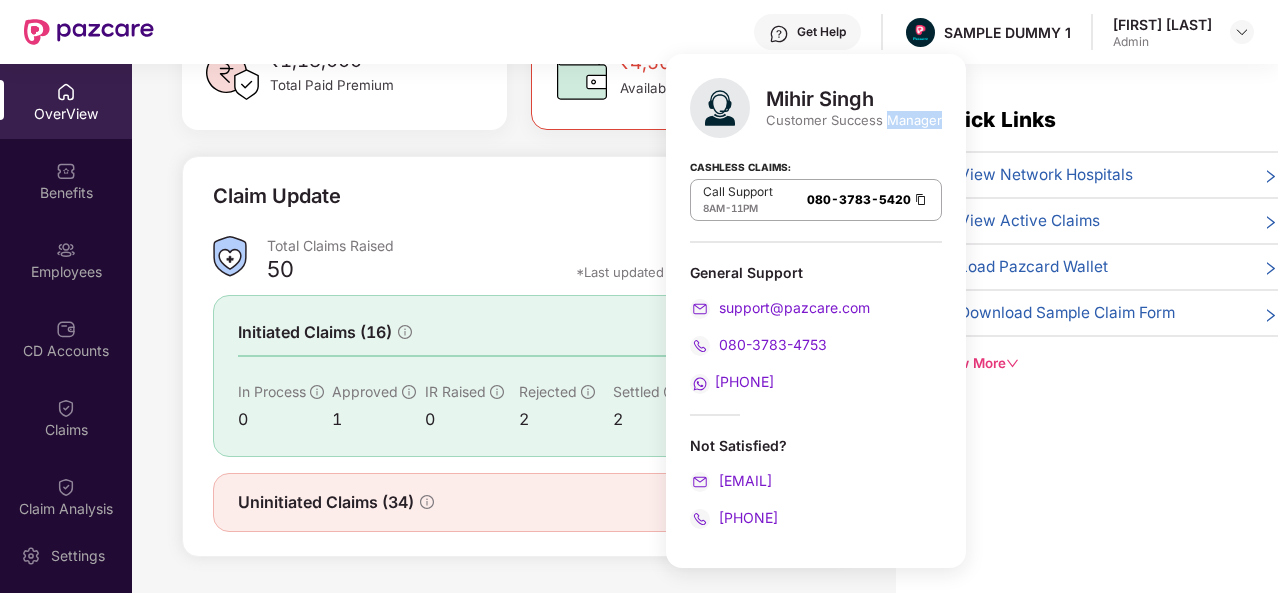 click on "Customer Success Manager" at bounding box center [854, 120] 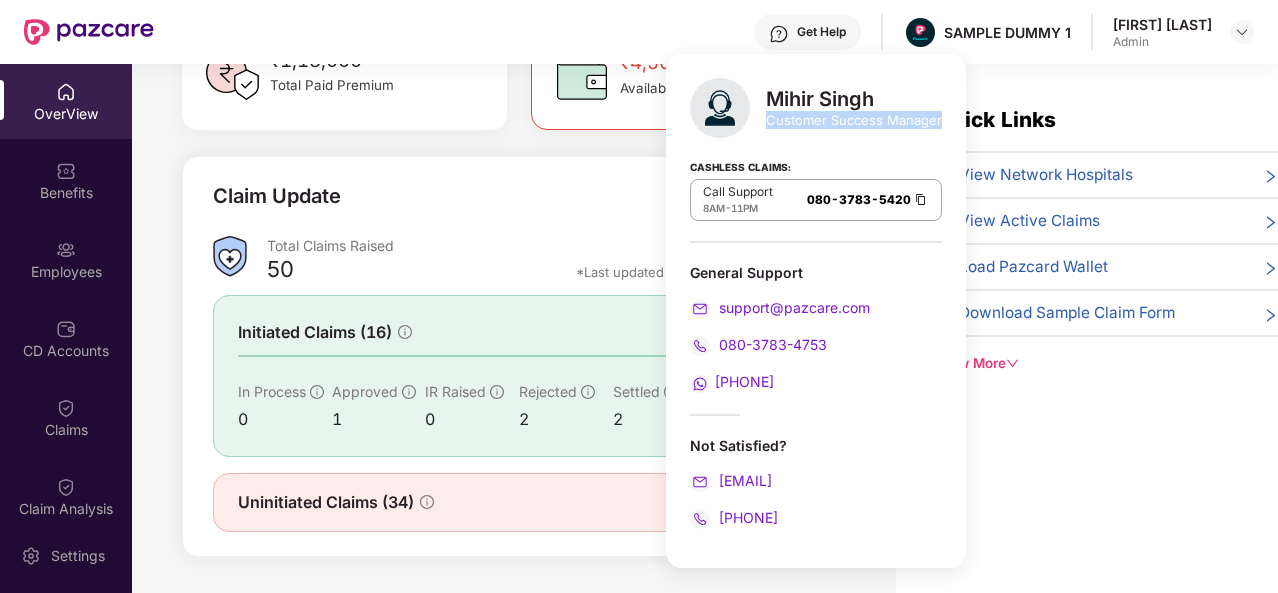 click on "Customer Success Manager" at bounding box center (854, 120) 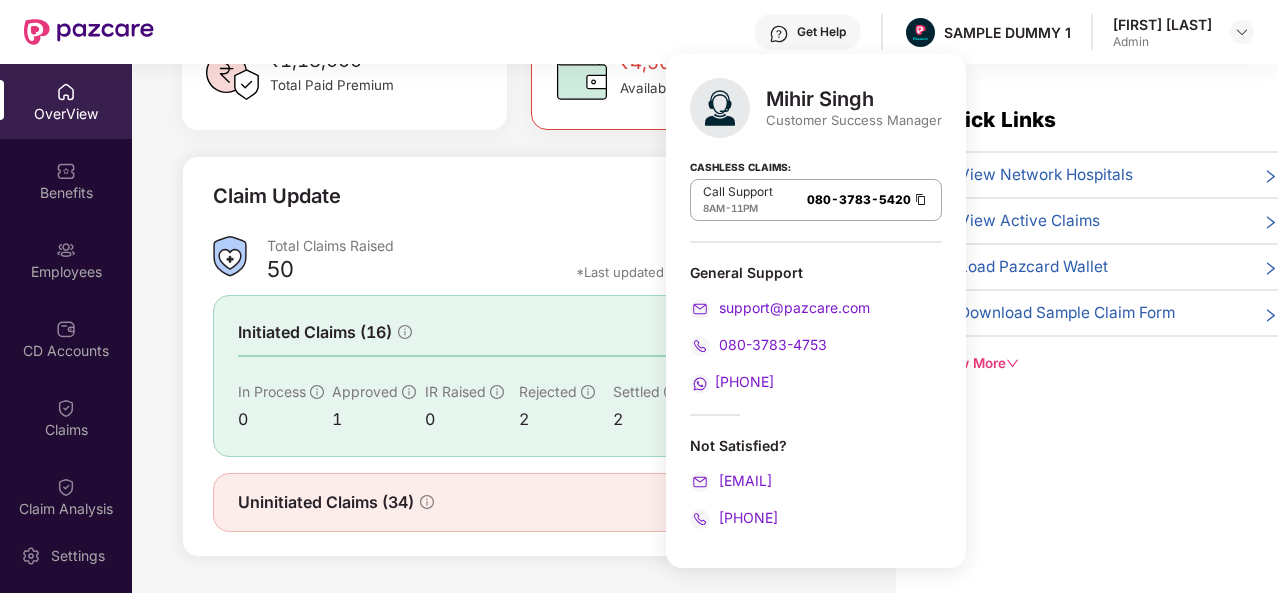 click on "Claim Update Total Claims Raised [NUMBER] *Last updated on 07:33 PM, 23 Jul 2025 Initiated Claims ([NUMBER]) In Process [NUMBER] Approved [NUMBER] IR Raised [NUMBER] Rejected [NUMBER] Settled [NUMBER] Closed [NUMBER] Uninitiated Claims ([NUMBER])" at bounding box center (519, 357) 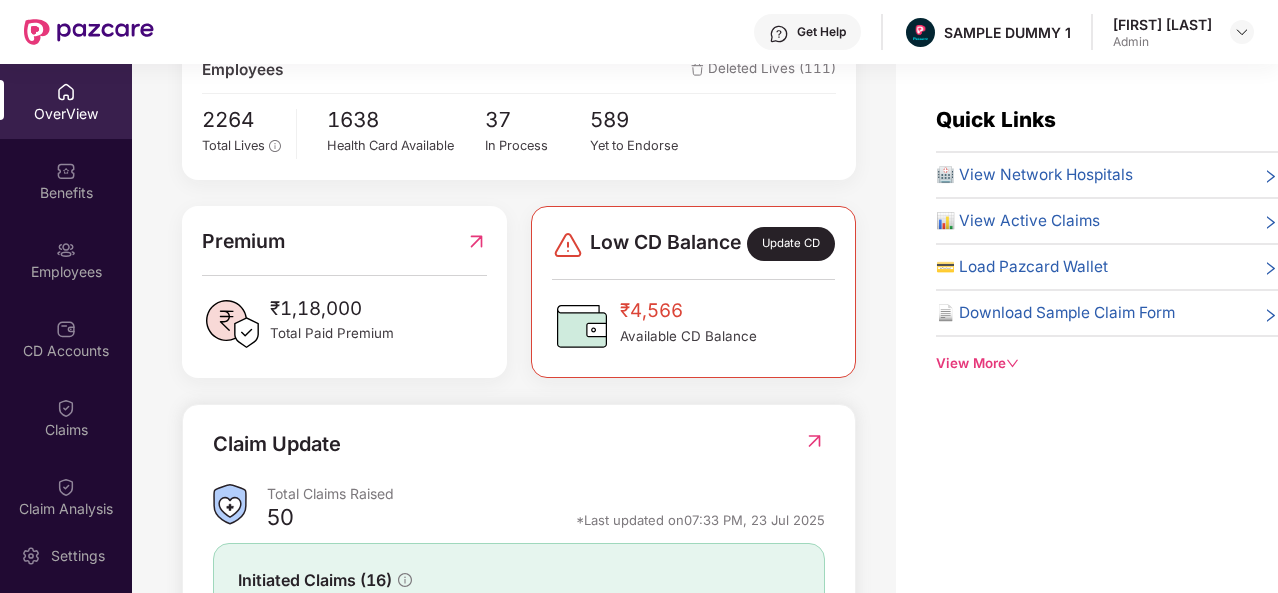 scroll, scrollTop: 381, scrollLeft: 0, axis: vertical 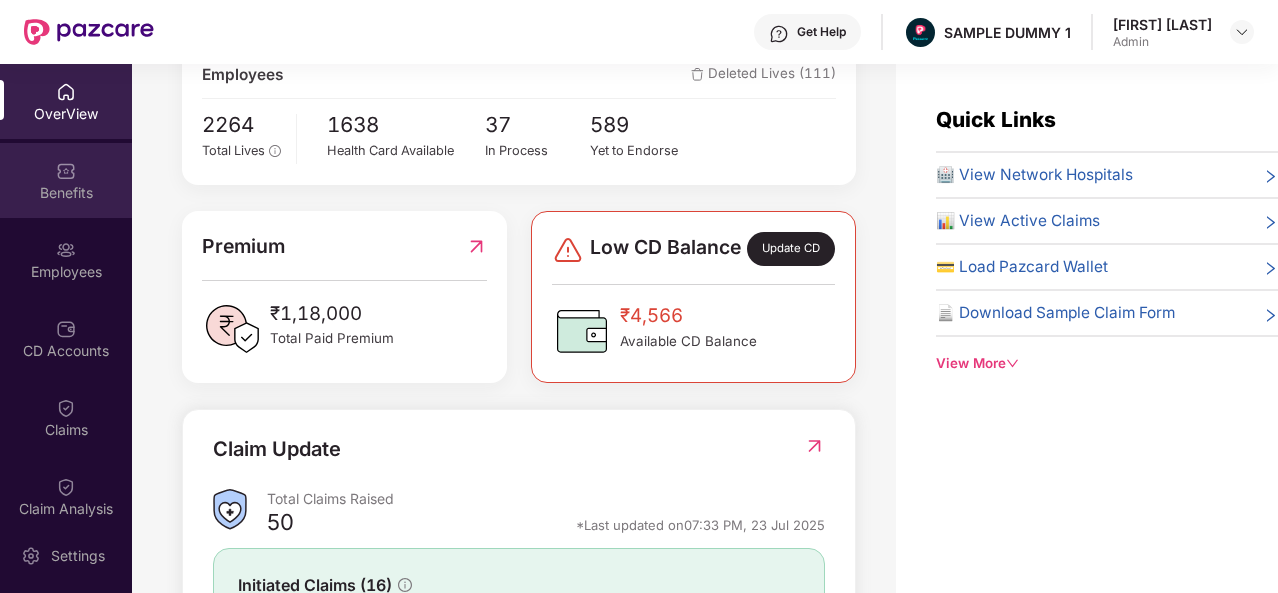 click on "Benefits" at bounding box center [66, 180] 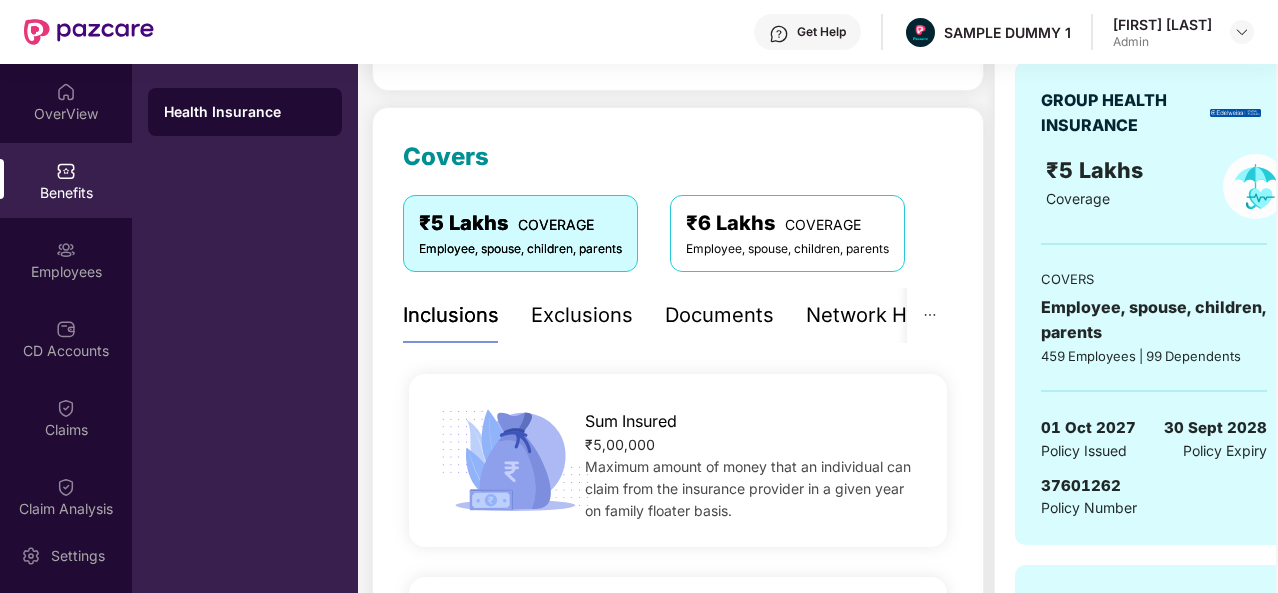 scroll, scrollTop: 217, scrollLeft: 0, axis: vertical 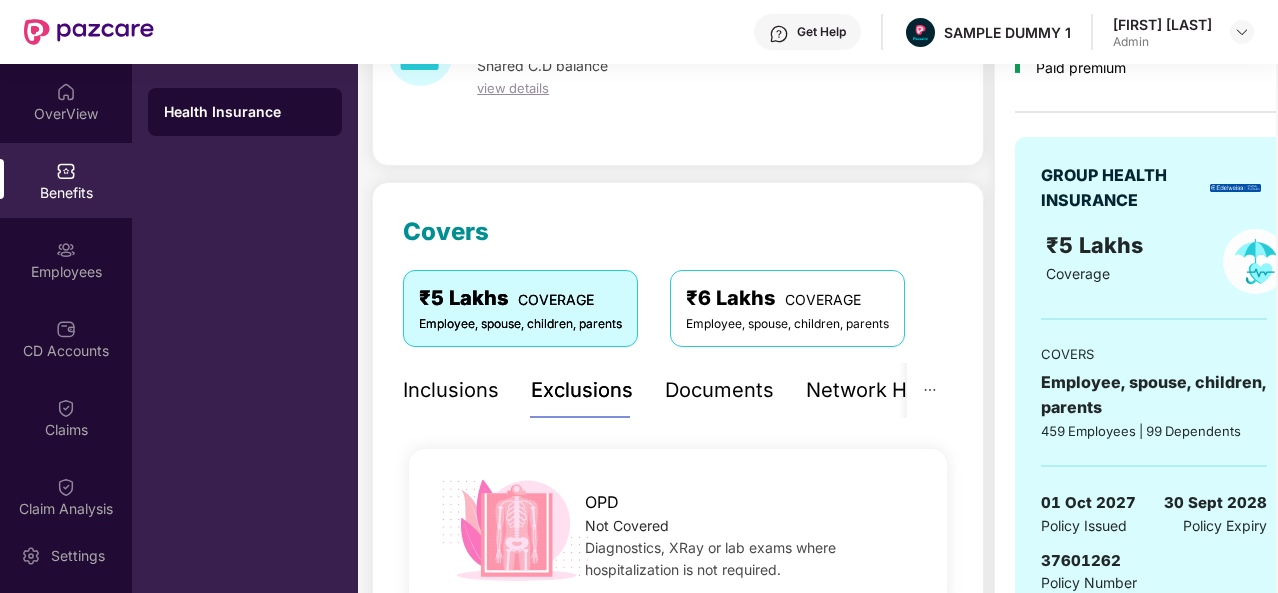 click on "Documents" at bounding box center (719, 390) 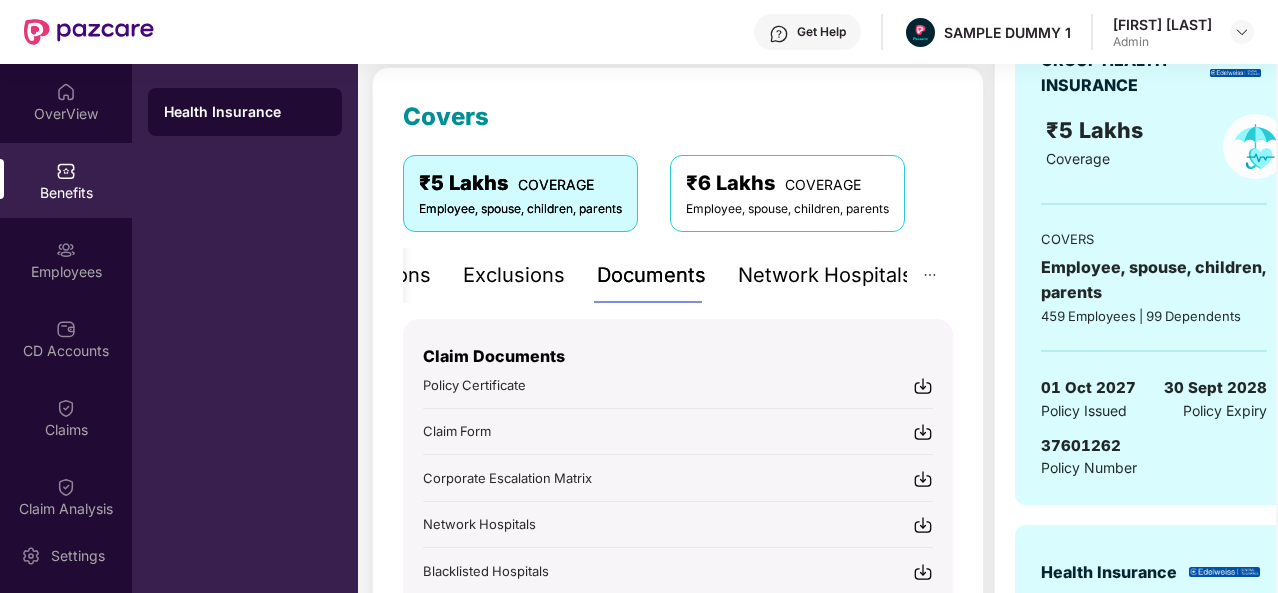 scroll, scrollTop: 255, scrollLeft: 0, axis: vertical 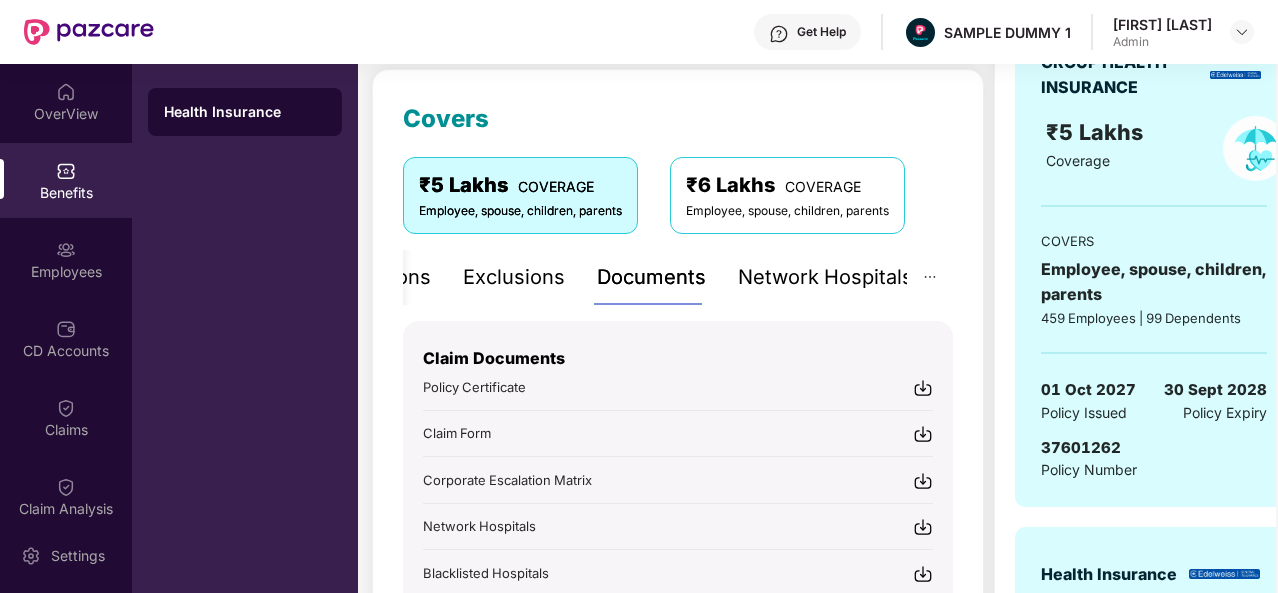 click on "Network Hospitals" at bounding box center (825, 277) 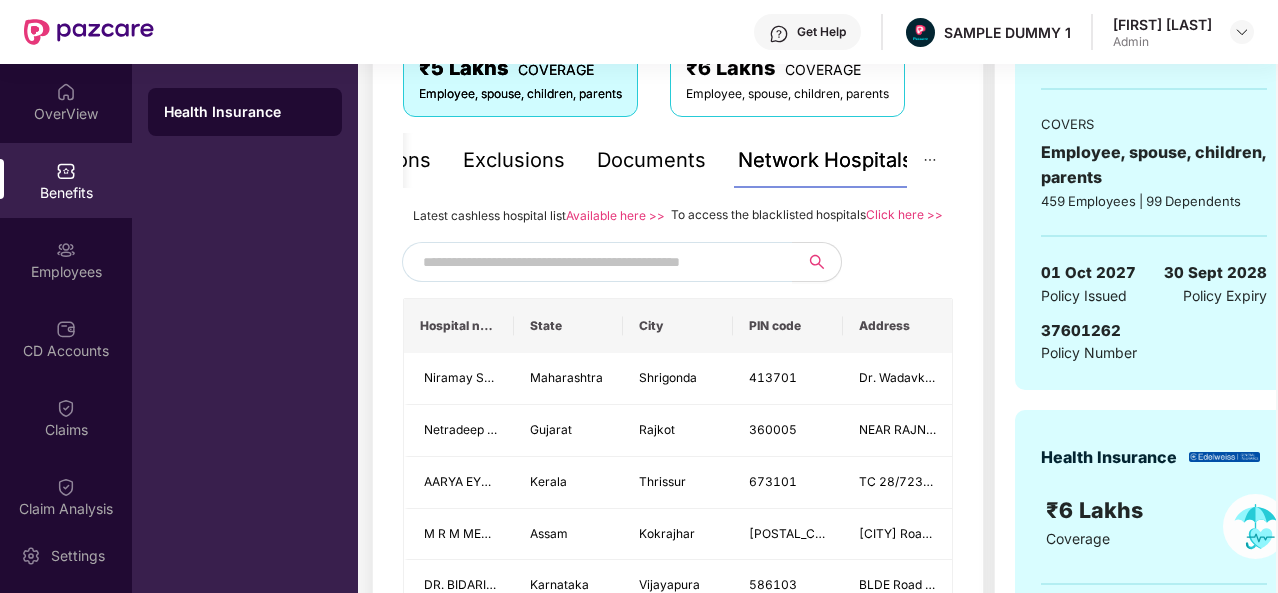 scroll, scrollTop: 349, scrollLeft: 0, axis: vertical 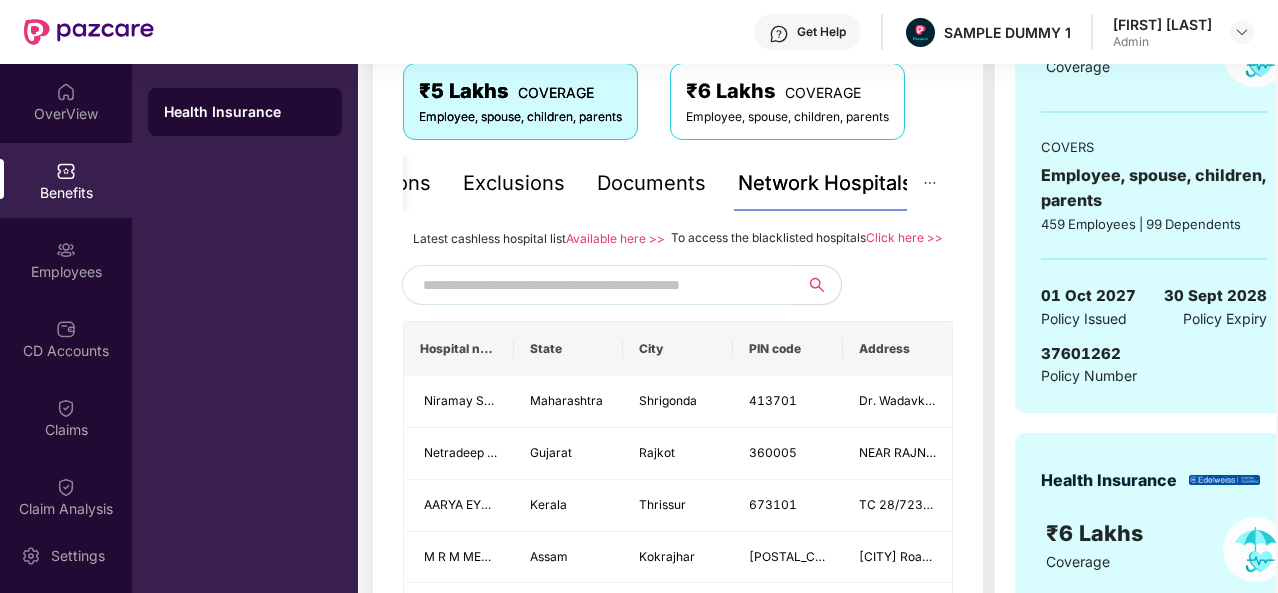click at bounding box center (594, 285) 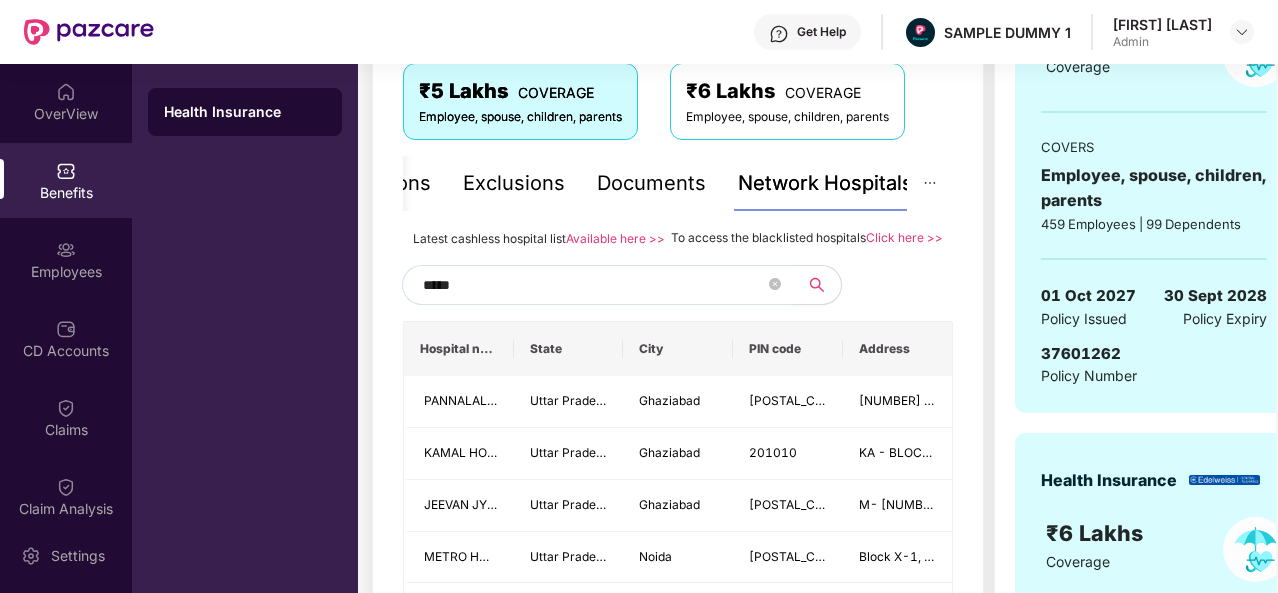 type on "******" 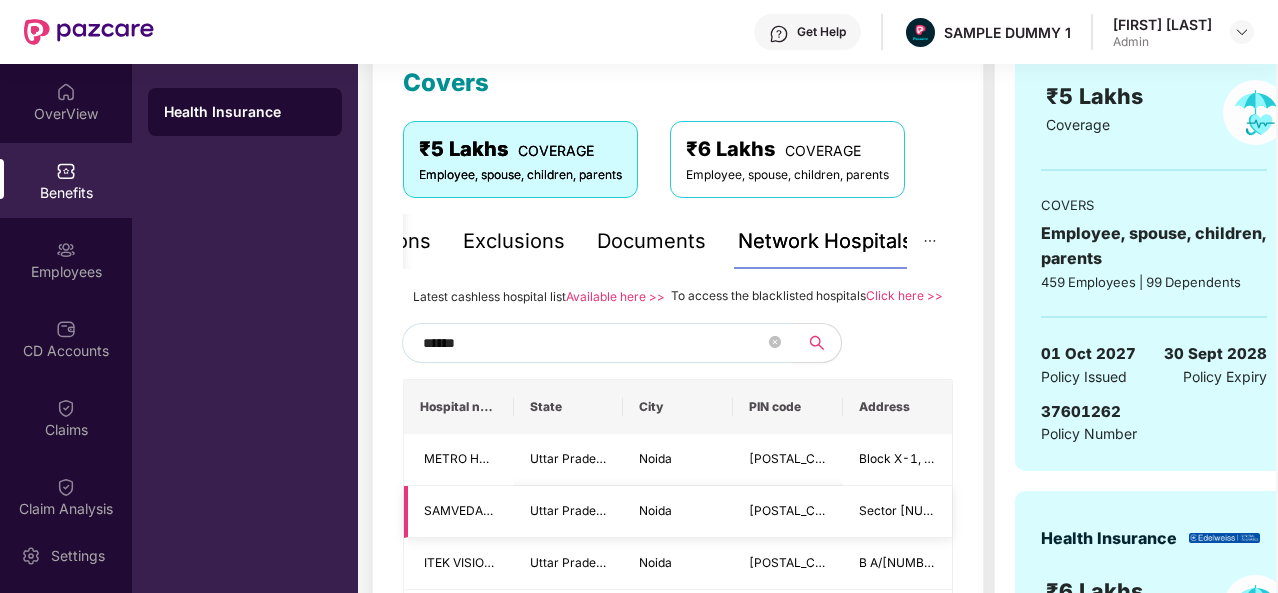 scroll, scrollTop: 232, scrollLeft: 0, axis: vertical 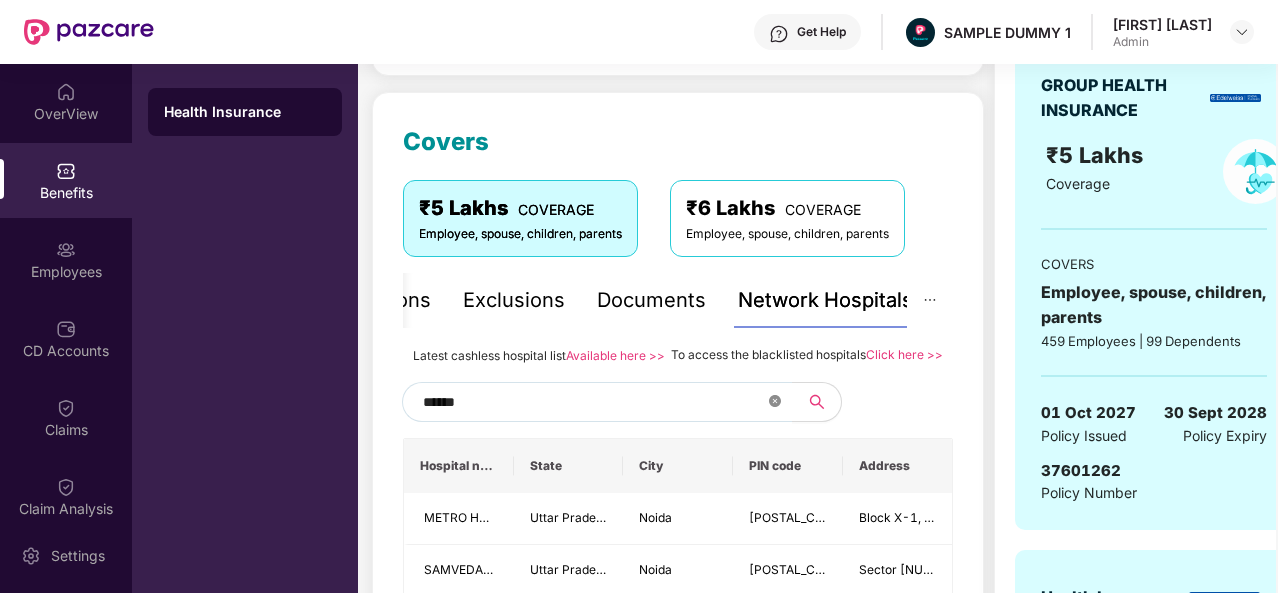 click 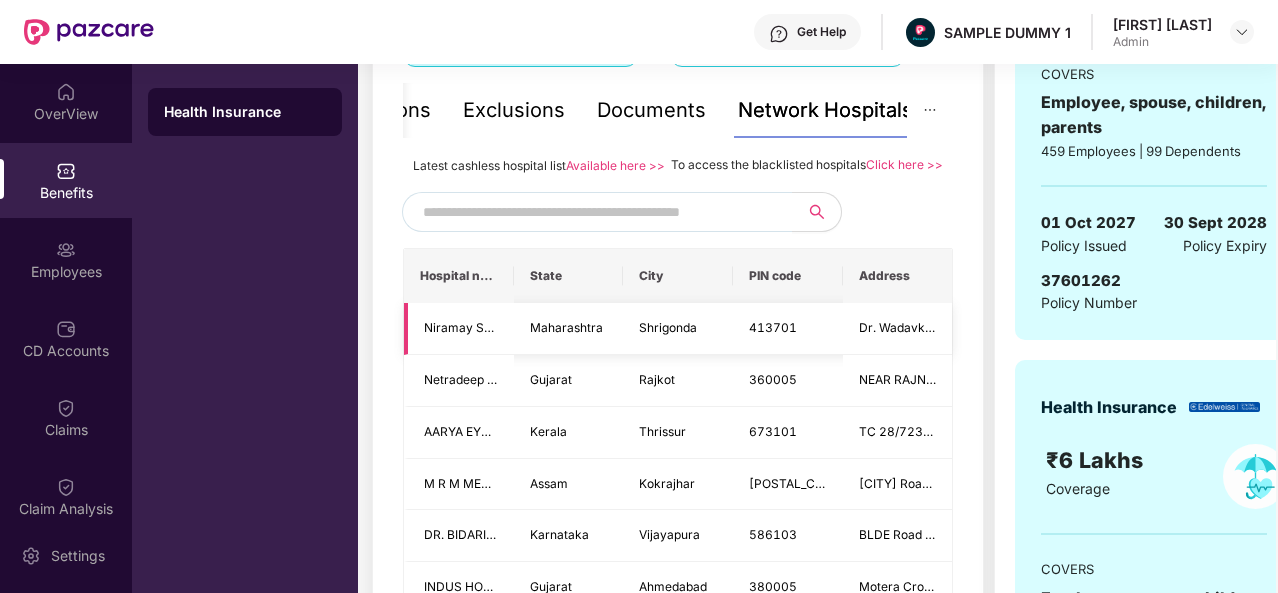 scroll, scrollTop: 428, scrollLeft: 0, axis: vertical 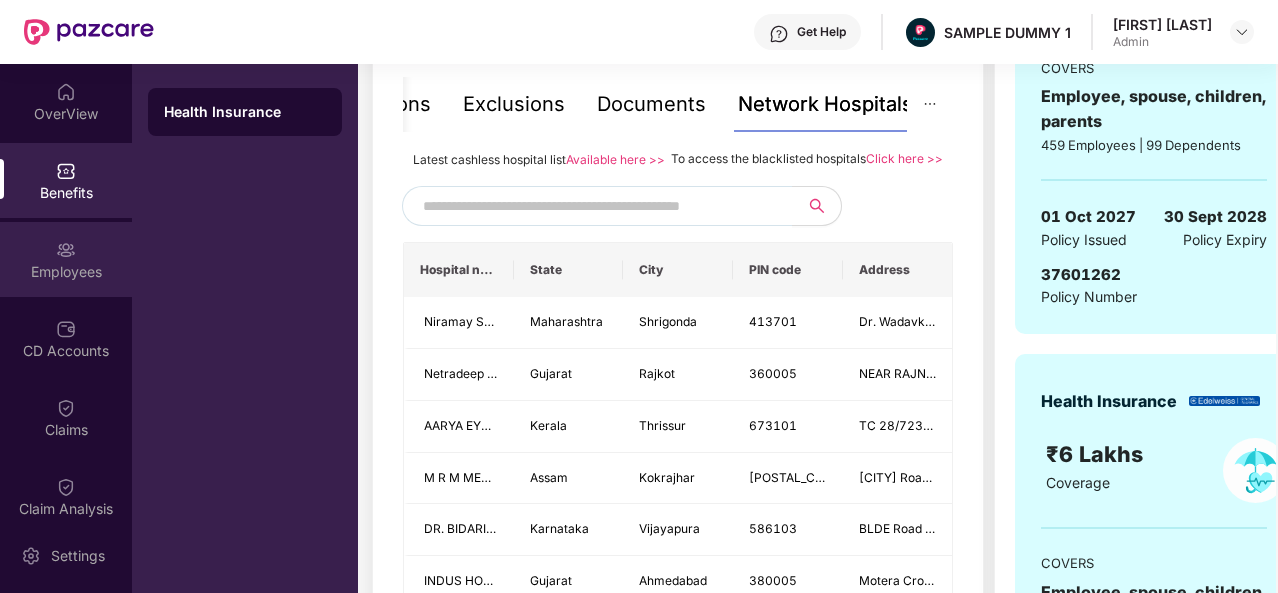 click on "Employees" at bounding box center (66, 259) 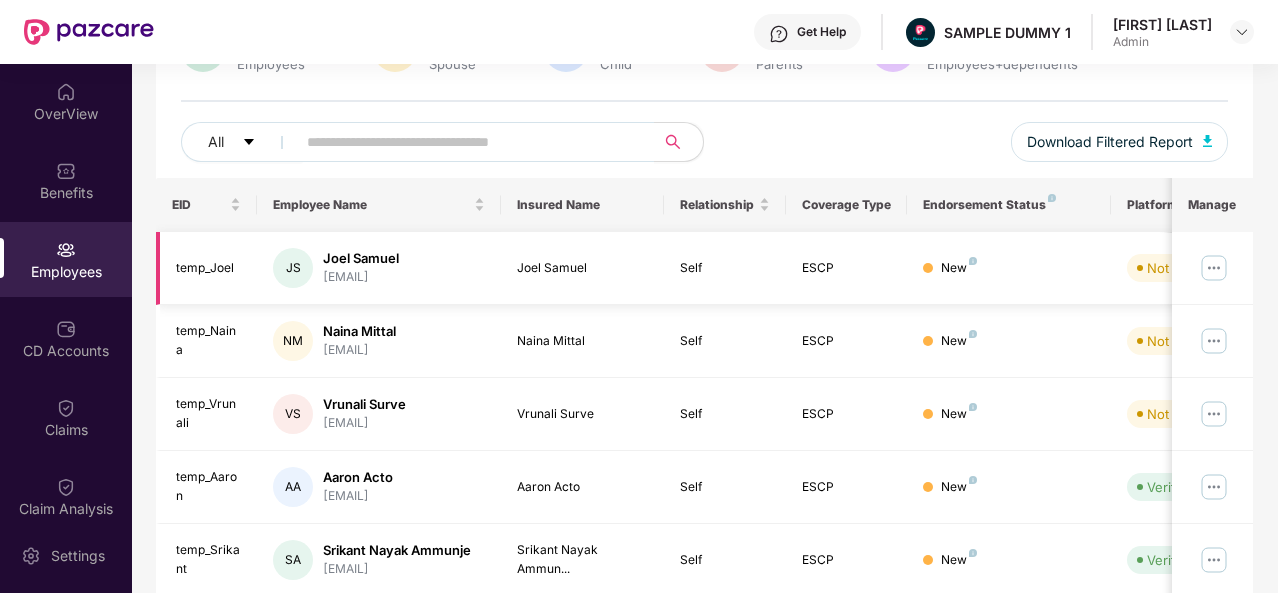 scroll, scrollTop: 0, scrollLeft: 0, axis: both 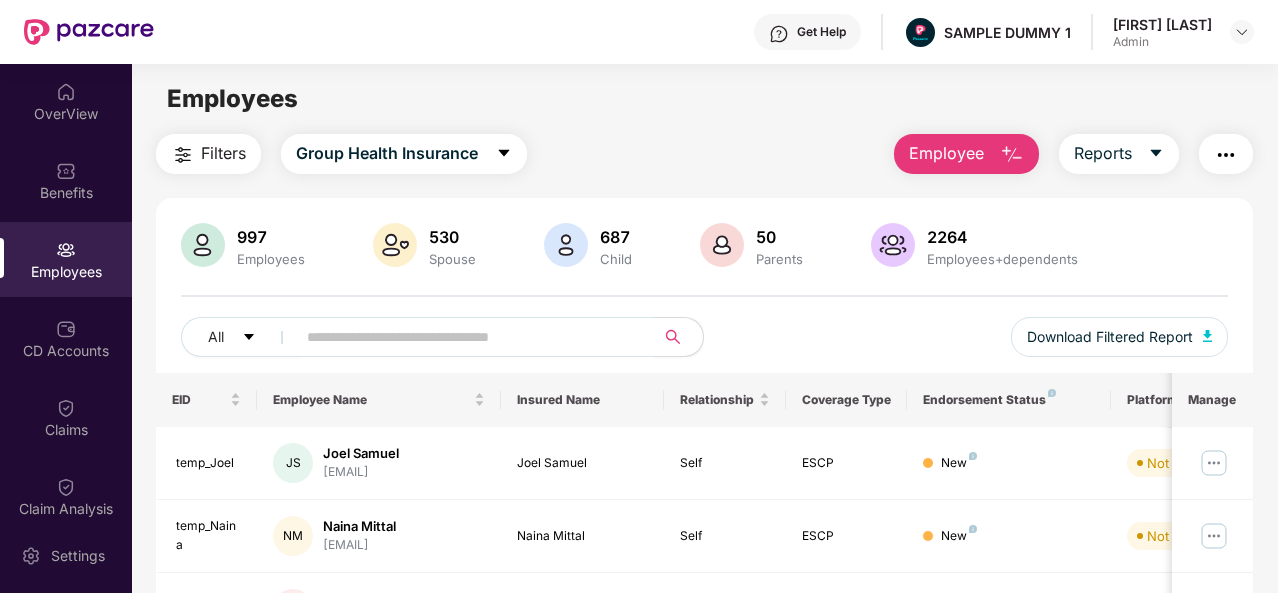 click on "Employee" at bounding box center [966, 154] 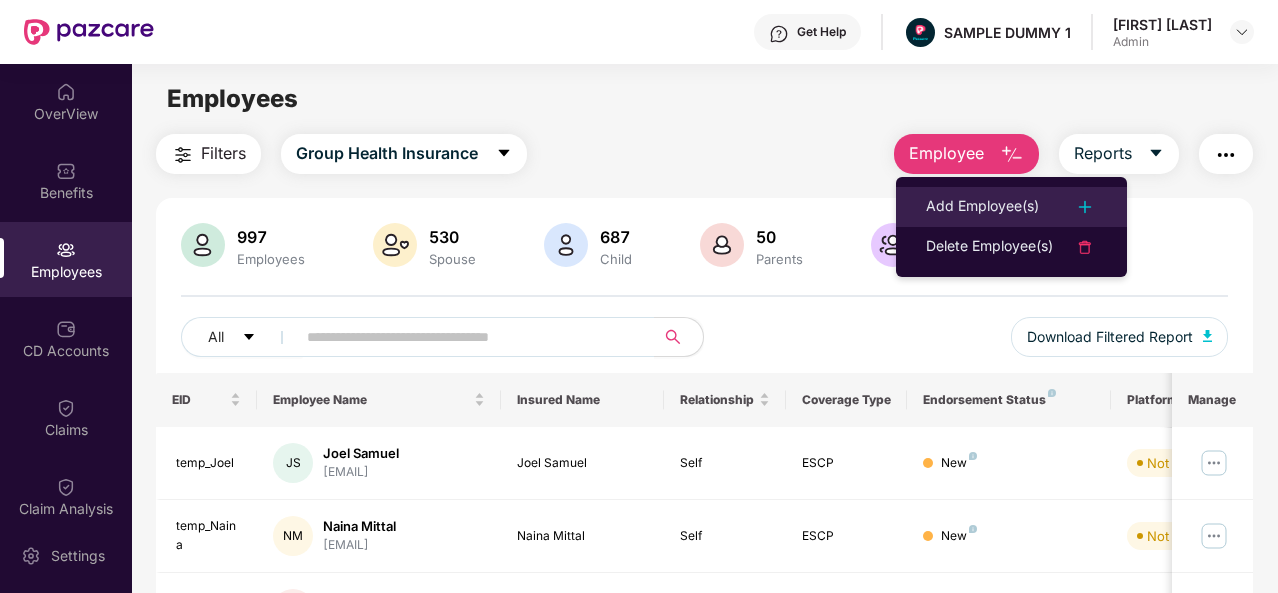 click on "Add Employee(s)" at bounding box center (1011, 207) 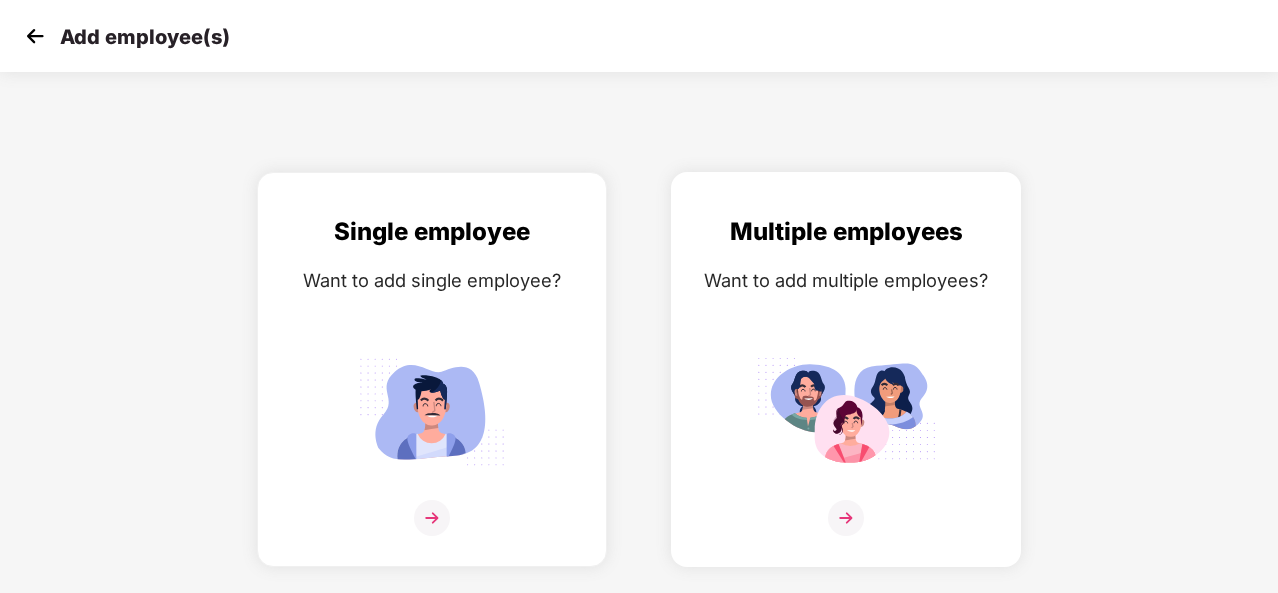 click on "Multiple employees" at bounding box center (846, 232) 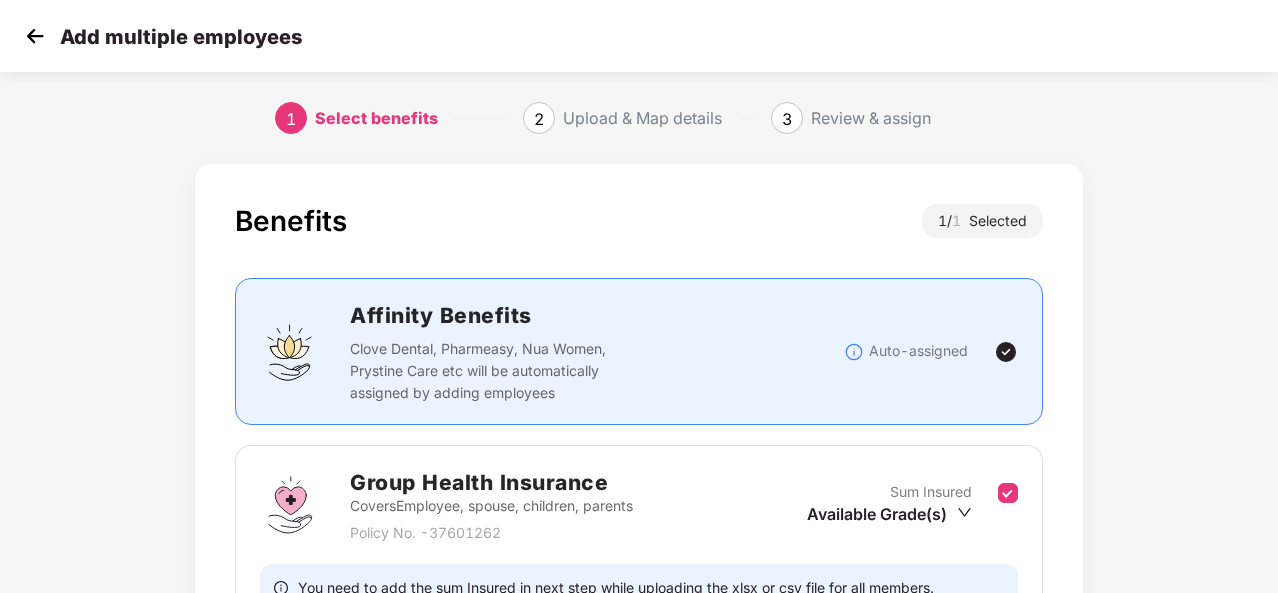 scroll, scrollTop: 211, scrollLeft: 0, axis: vertical 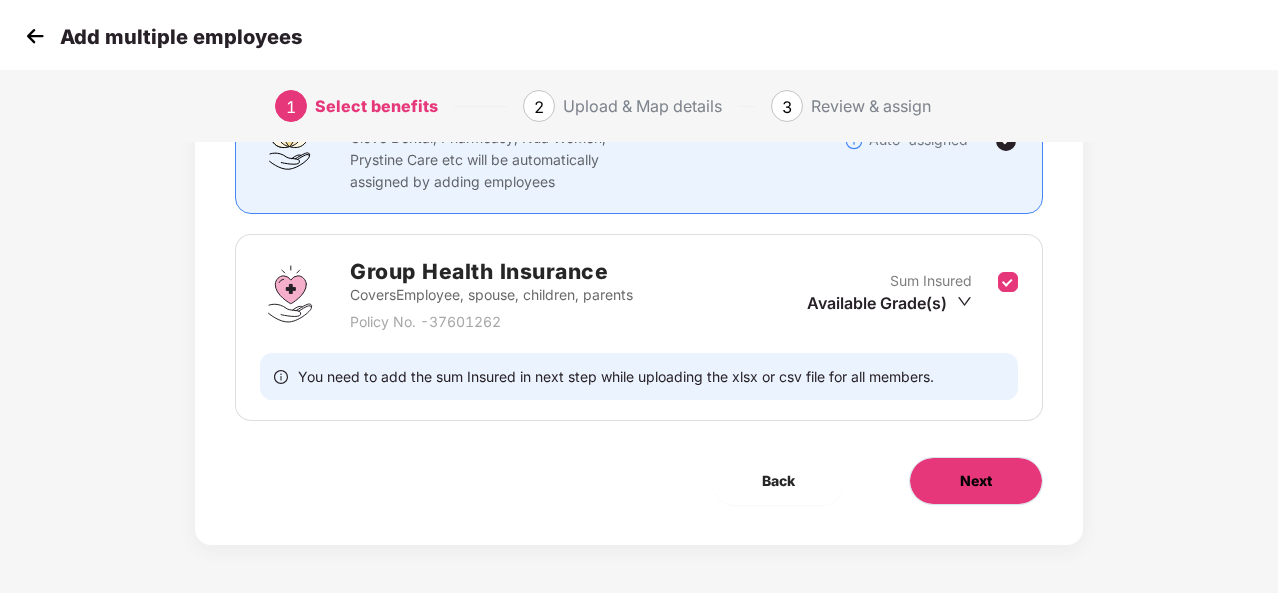 click on "Next" at bounding box center (976, 481) 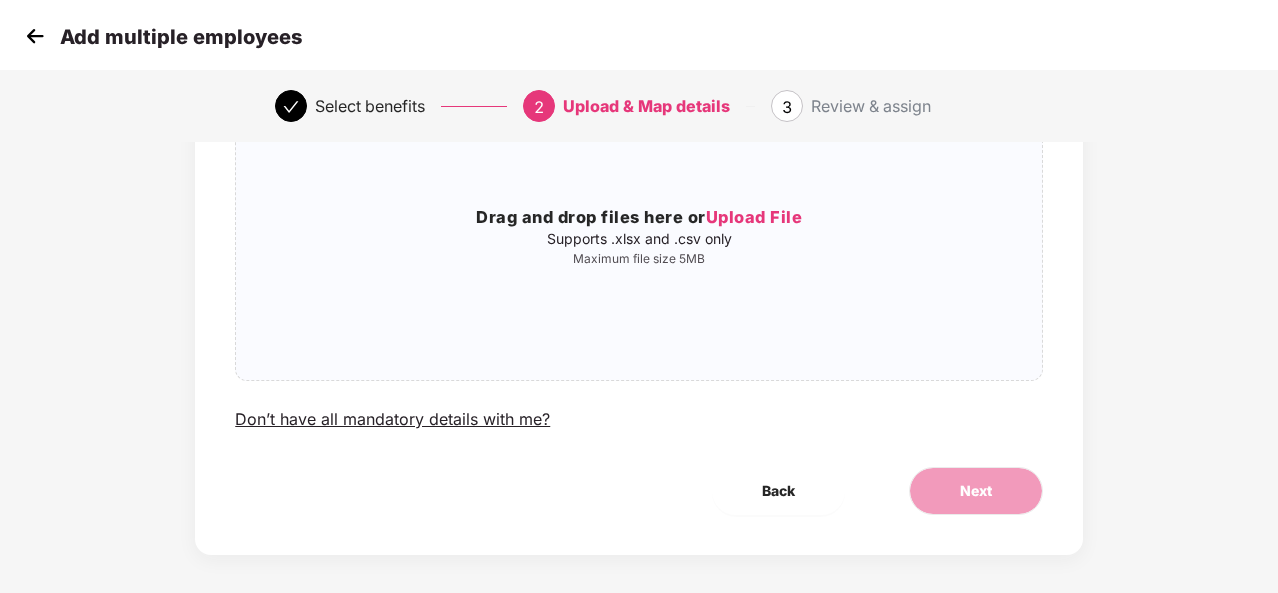 scroll, scrollTop: 210, scrollLeft: 0, axis: vertical 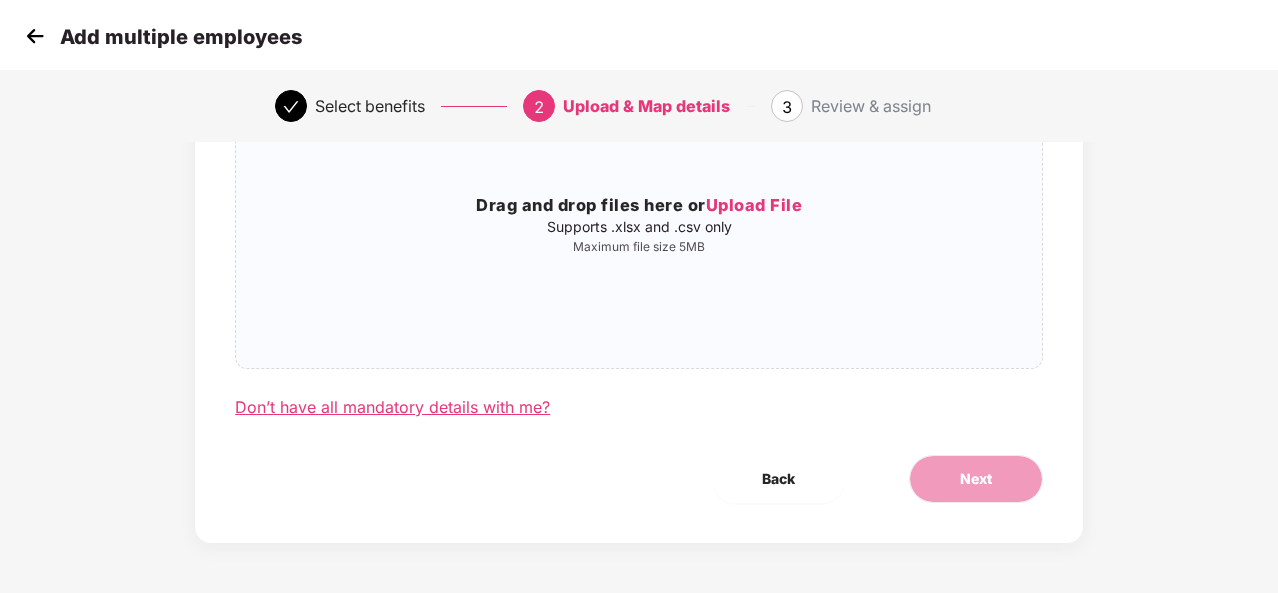 click on "Don’t have all mandatory details with me?" at bounding box center [392, 407] 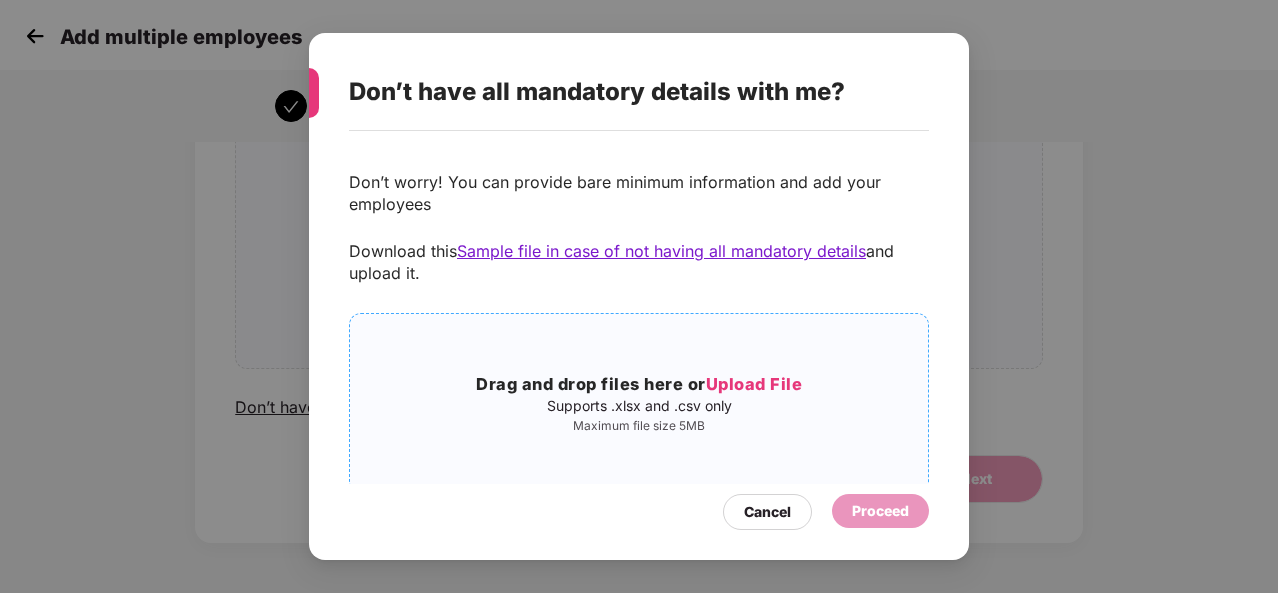 scroll, scrollTop: 38, scrollLeft: 0, axis: vertical 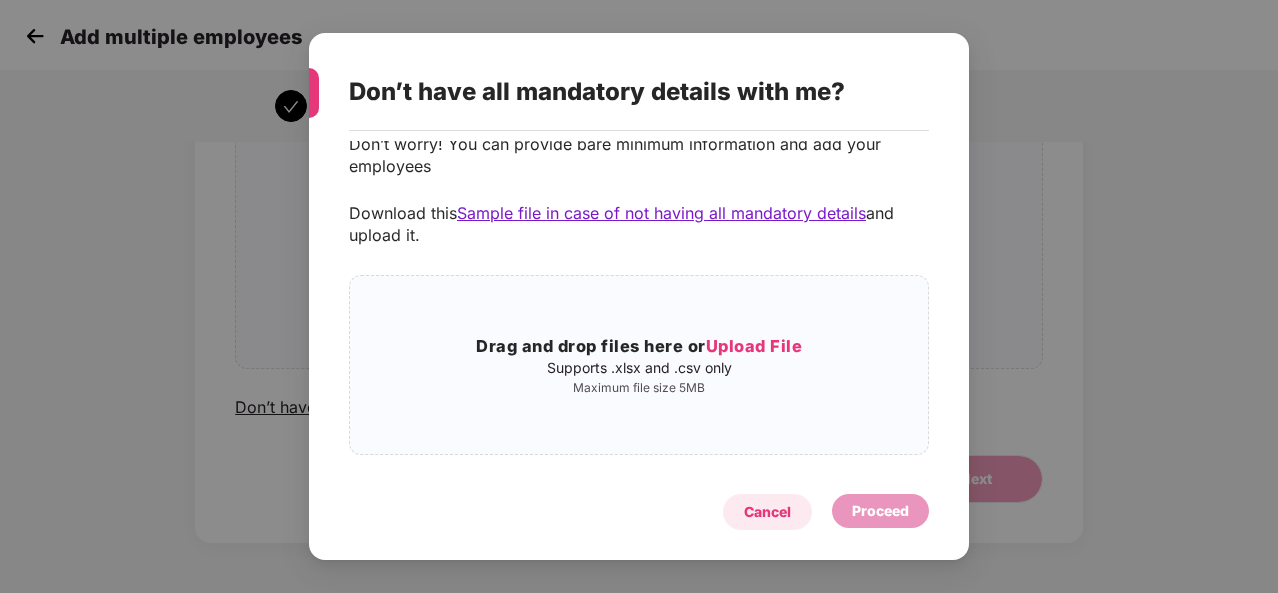 click on "Cancel" at bounding box center [767, 512] 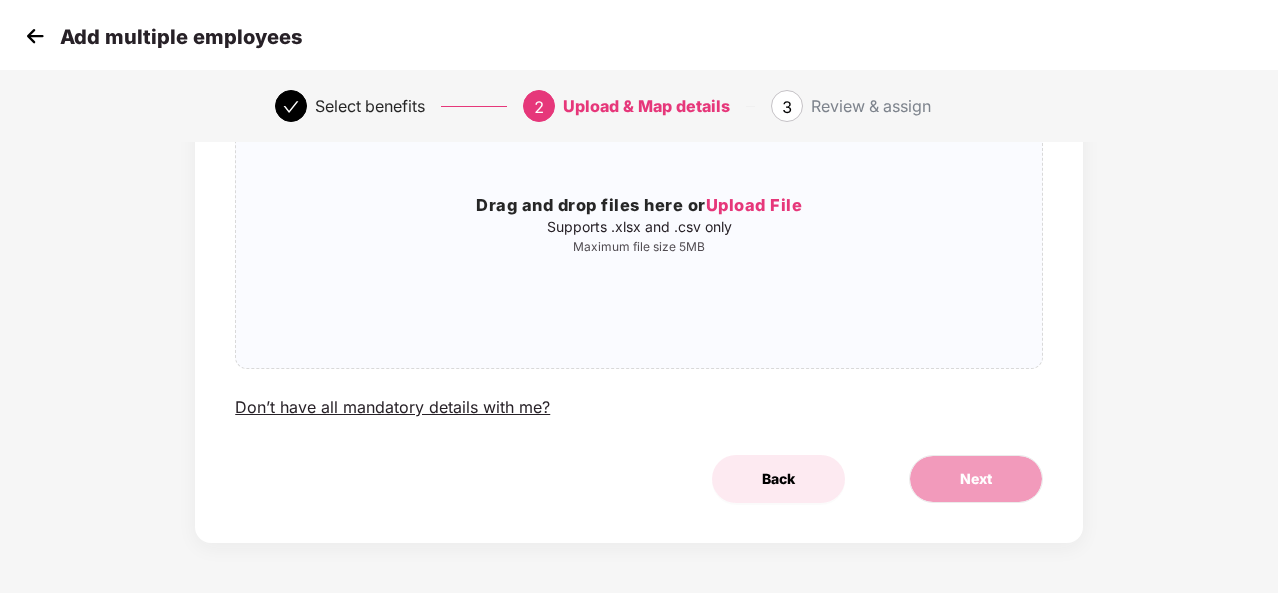 click on "Back" at bounding box center (778, 479) 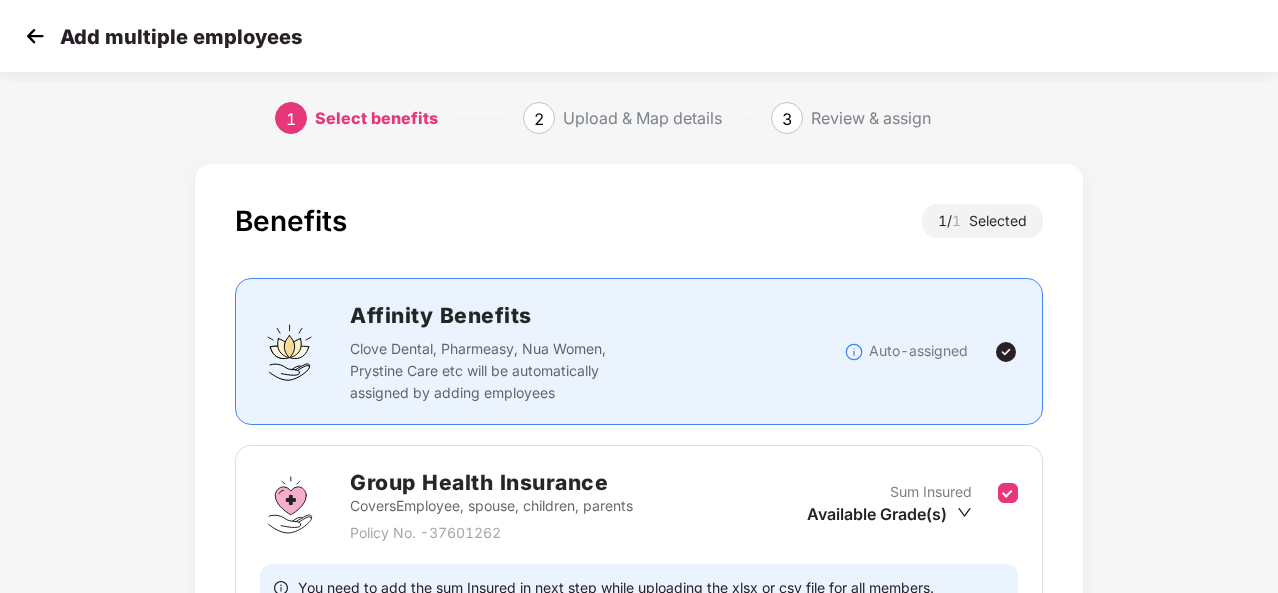 click at bounding box center (35, 36) 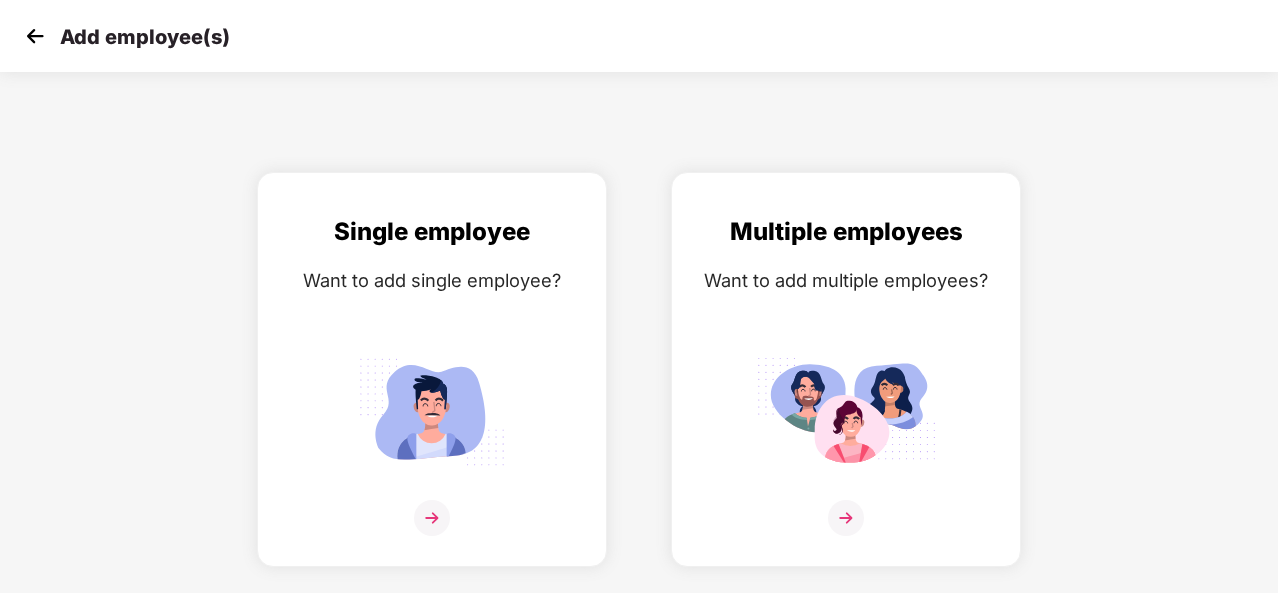 click at bounding box center [35, 36] 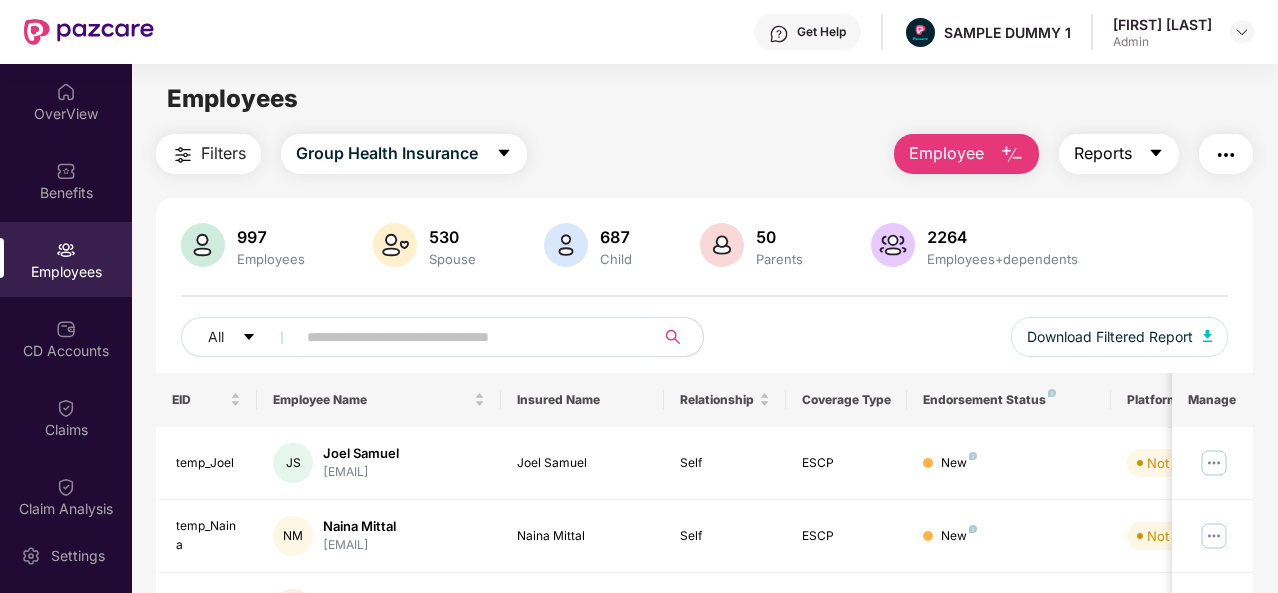 click on "Reports" at bounding box center [1103, 153] 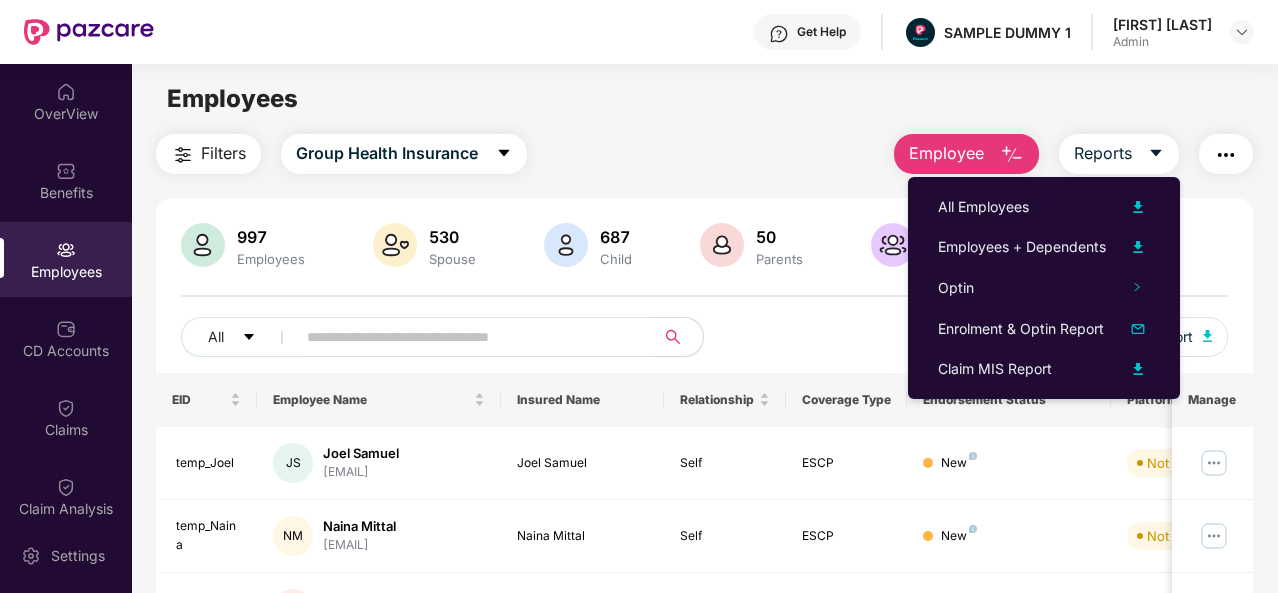 click at bounding box center [1226, 154] 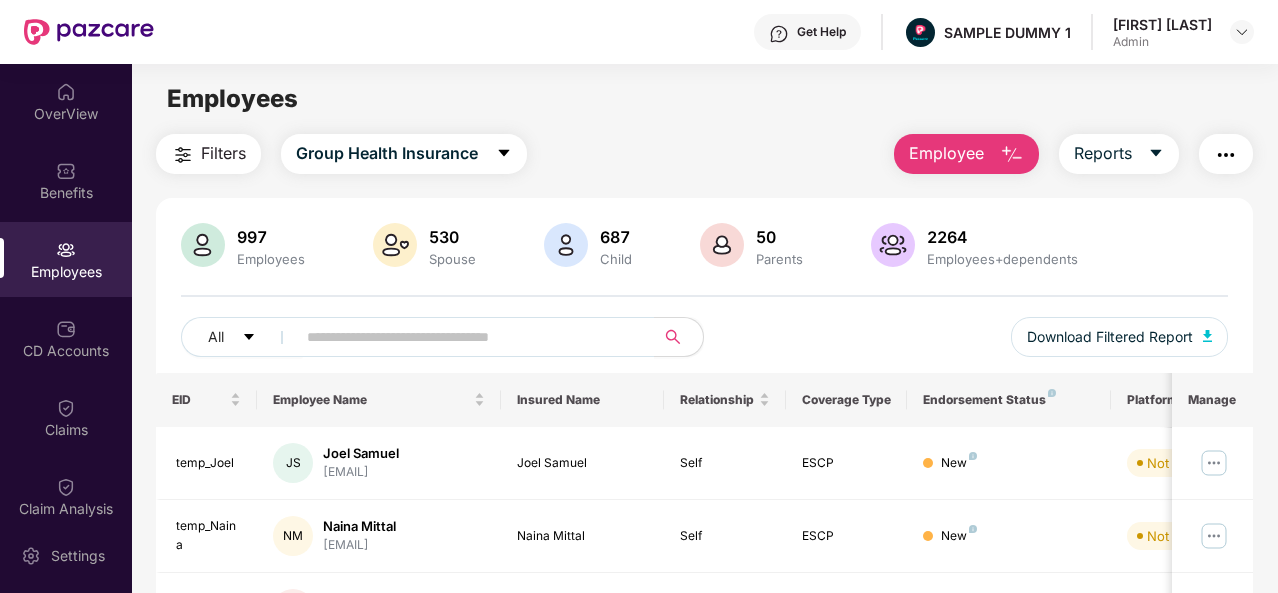click on "All Download Filtered Report" at bounding box center [704, 345] 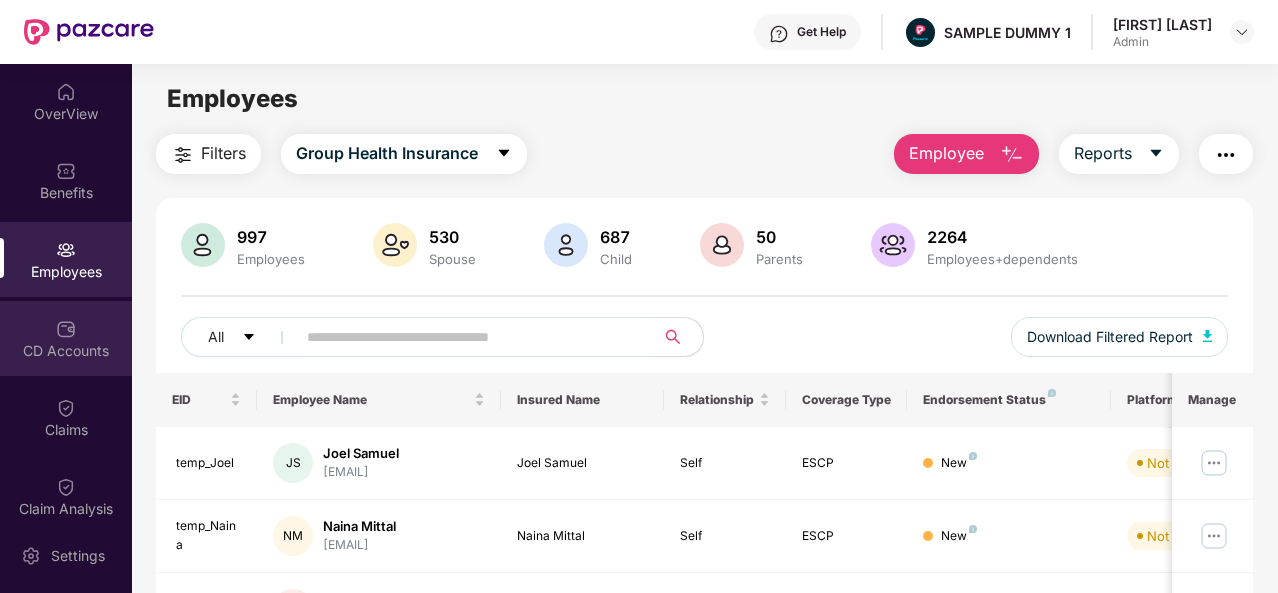 click on "CD Accounts" at bounding box center (66, 338) 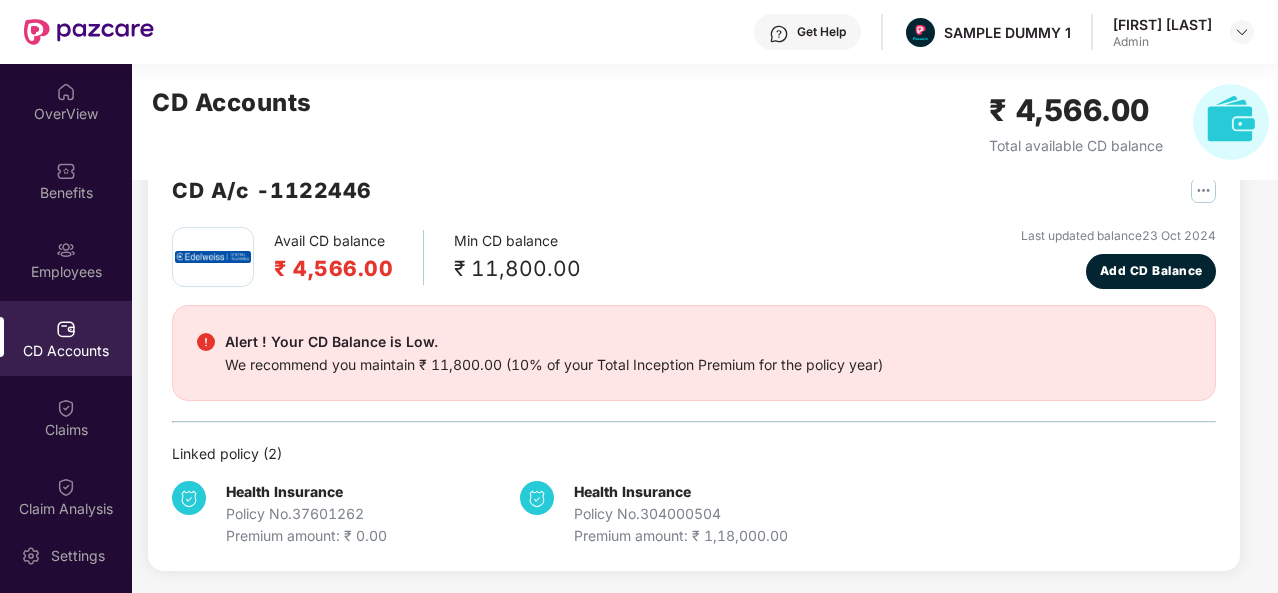 scroll, scrollTop: 0, scrollLeft: 0, axis: both 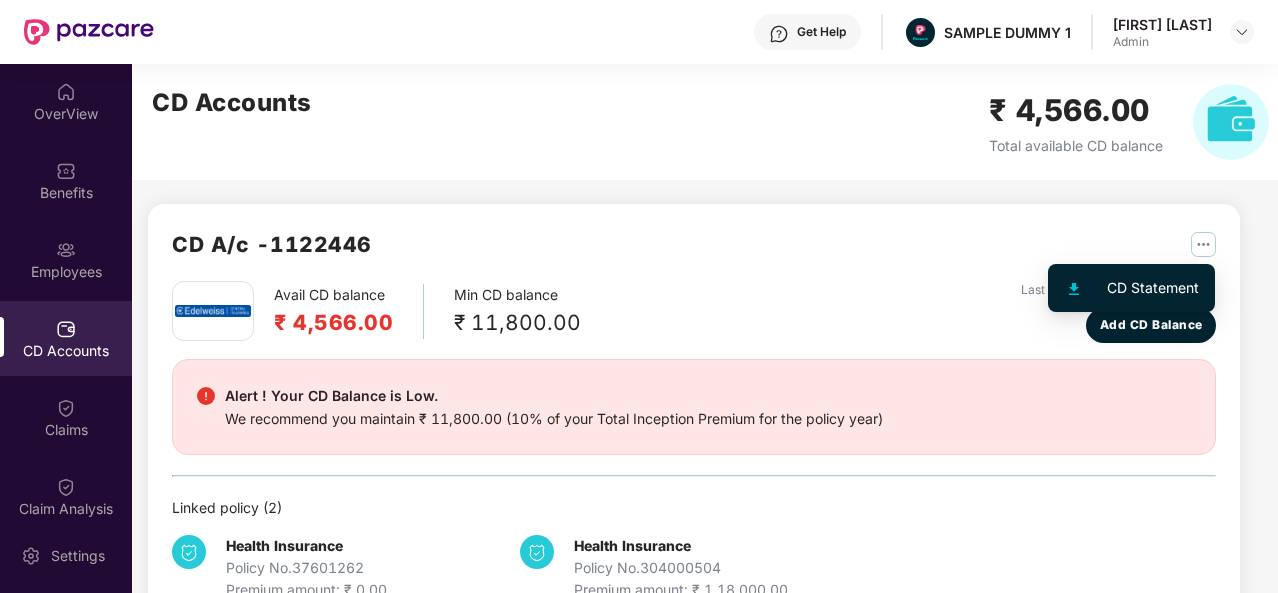 click at bounding box center [1203, 244] 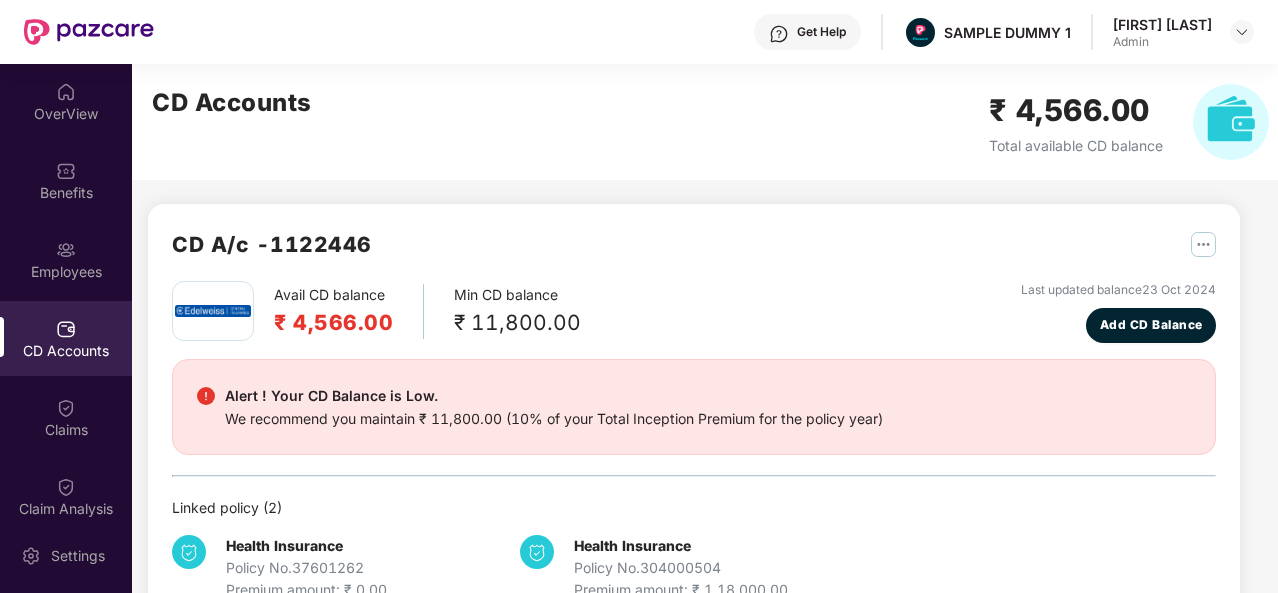 click on "Avail CD balance ₹ 4,566.00 Min CD balance ₹ 11,800.00 Last updated balance  23 Oct 2024 Add CD Balance" at bounding box center [694, 312] 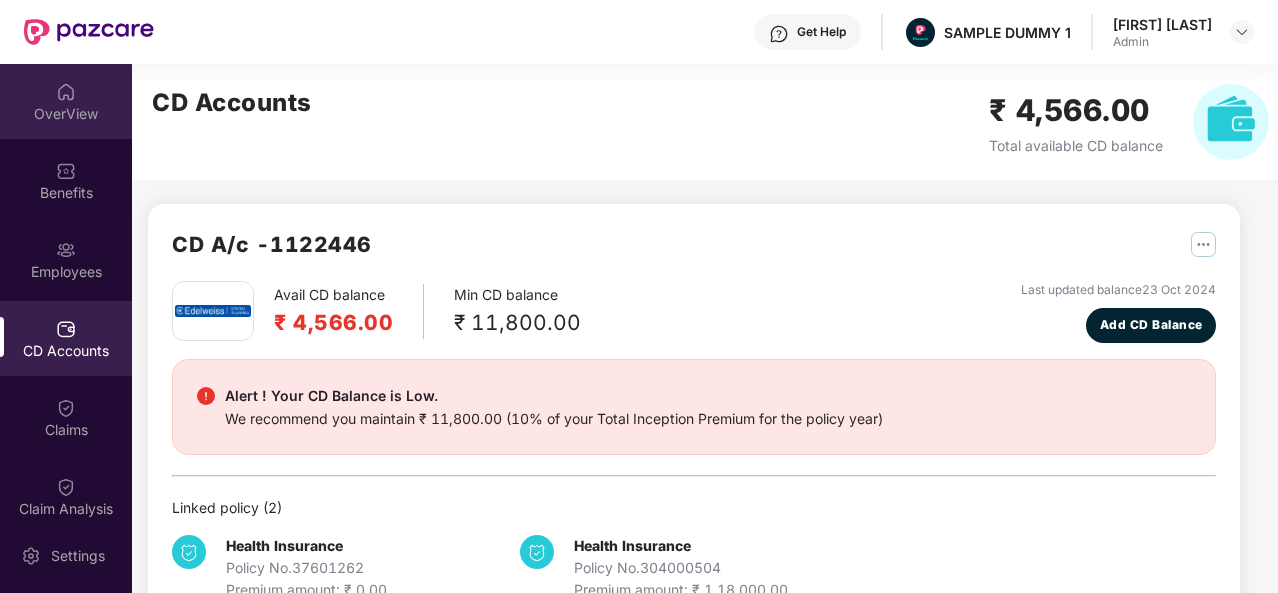click on "OverView" at bounding box center (66, 114) 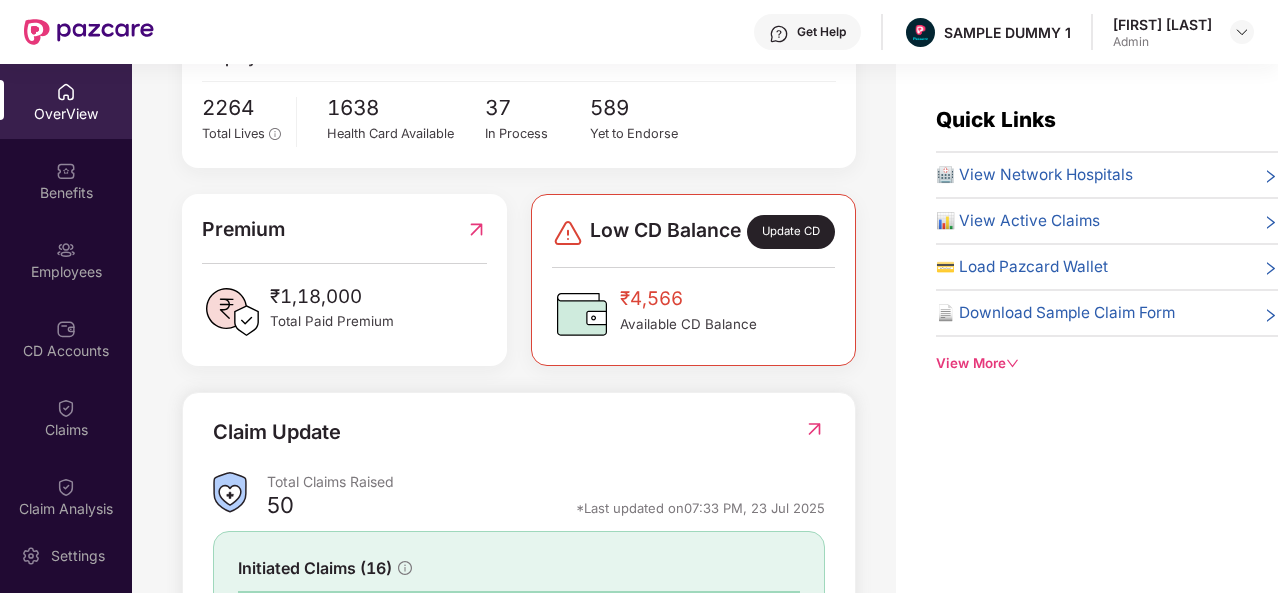 scroll, scrollTop: 399, scrollLeft: 0, axis: vertical 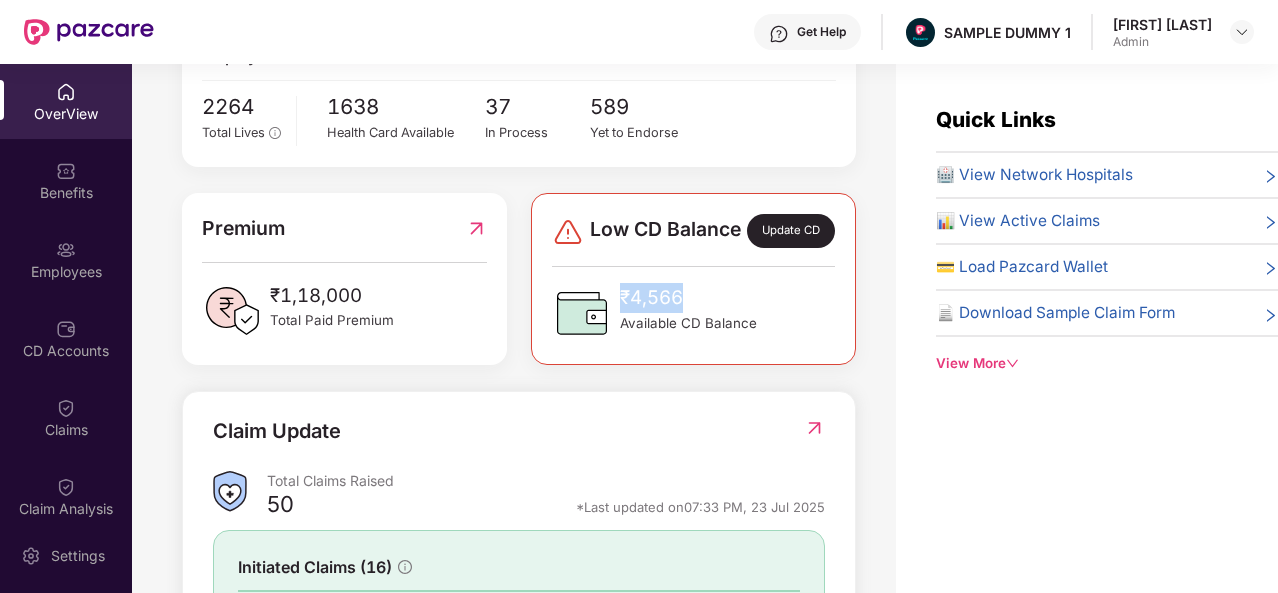 drag, startPoint x: 686, startPoint y: 315, endPoint x: 622, endPoint y: 318, distance: 64.070274 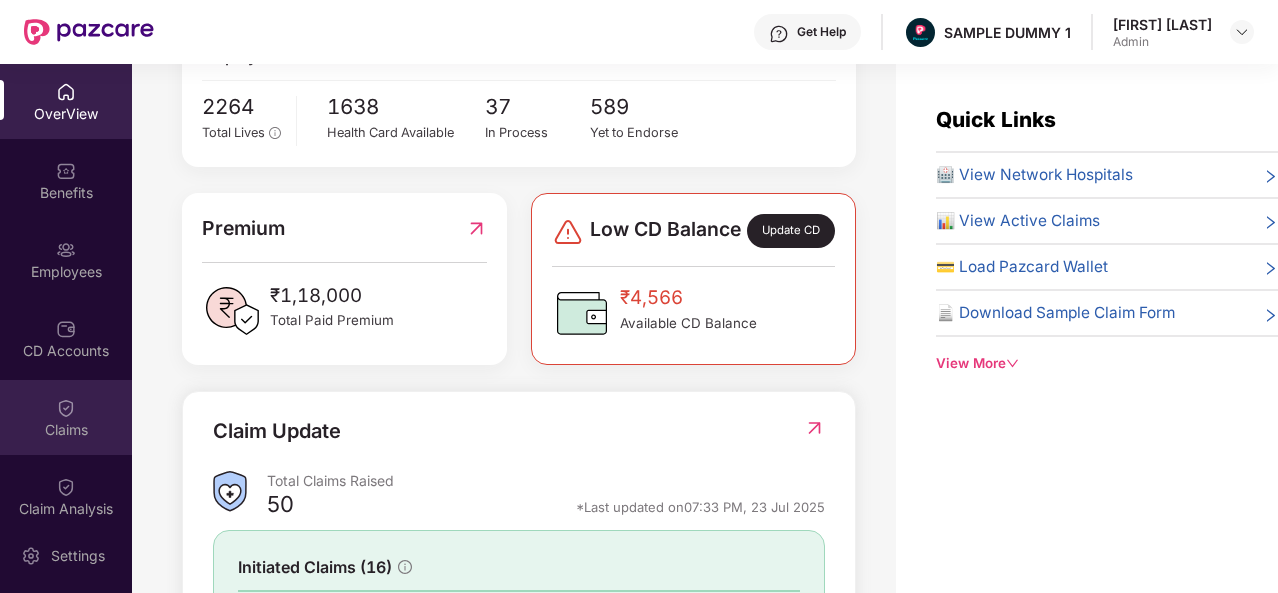 click on "Claims" at bounding box center (66, 417) 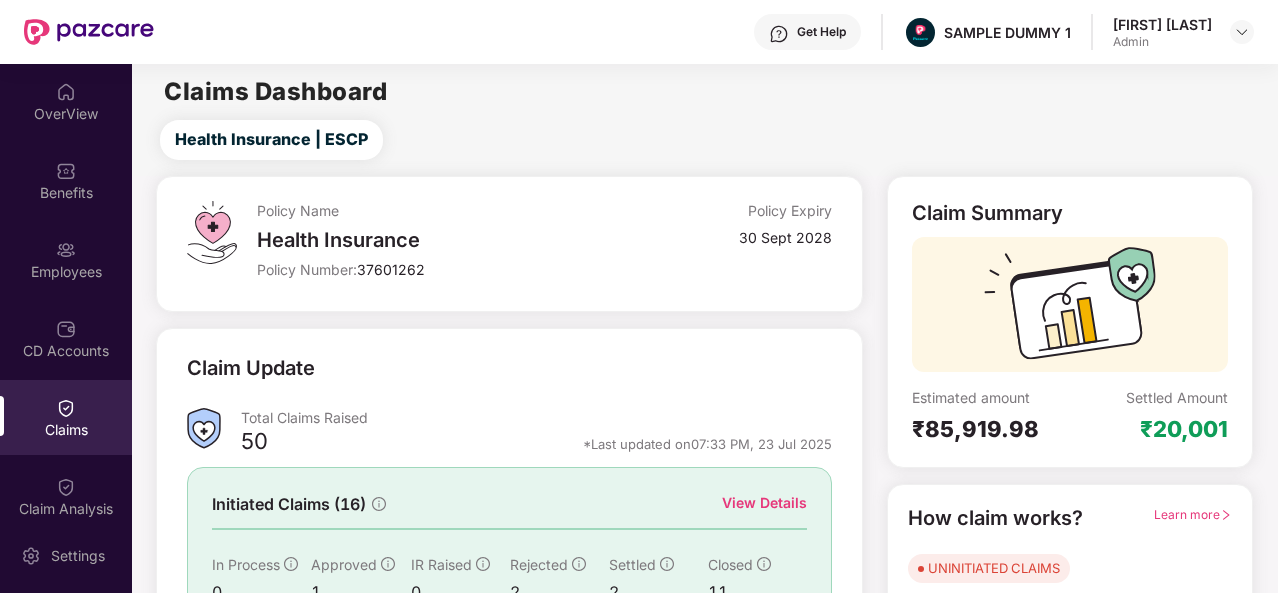 scroll, scrollTop: 188, scrollLeft: 0, axis: vertical 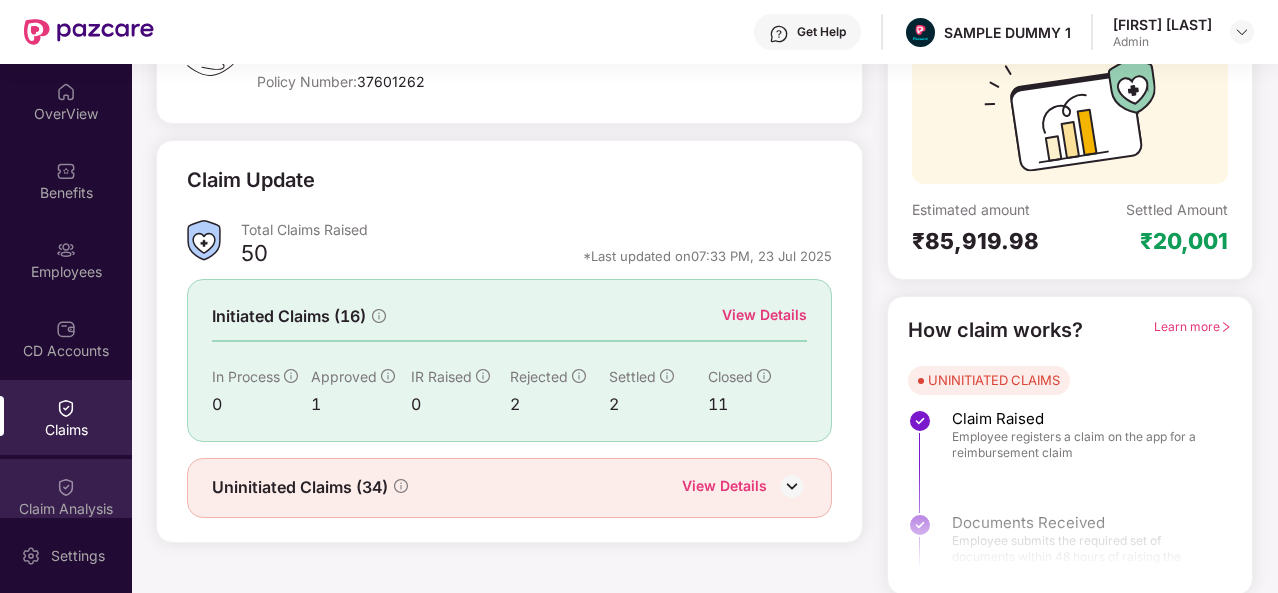 click on "Claim Analysis" at bounding box center (66, 496) 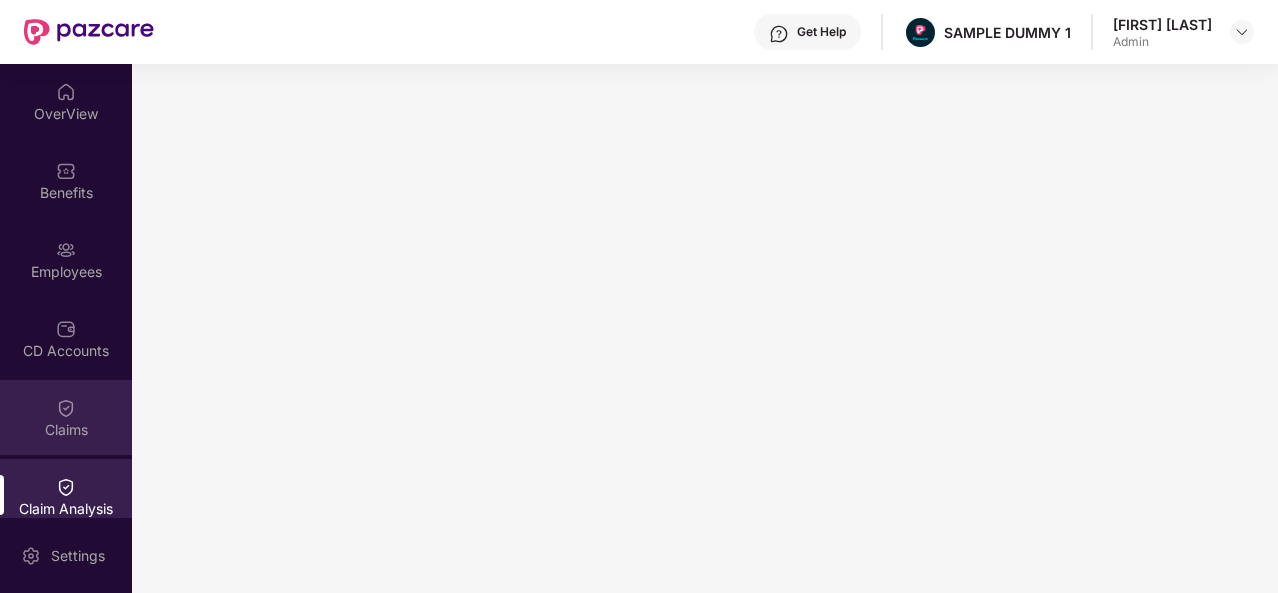 click on "Claims" at bounding box center [66, 430] 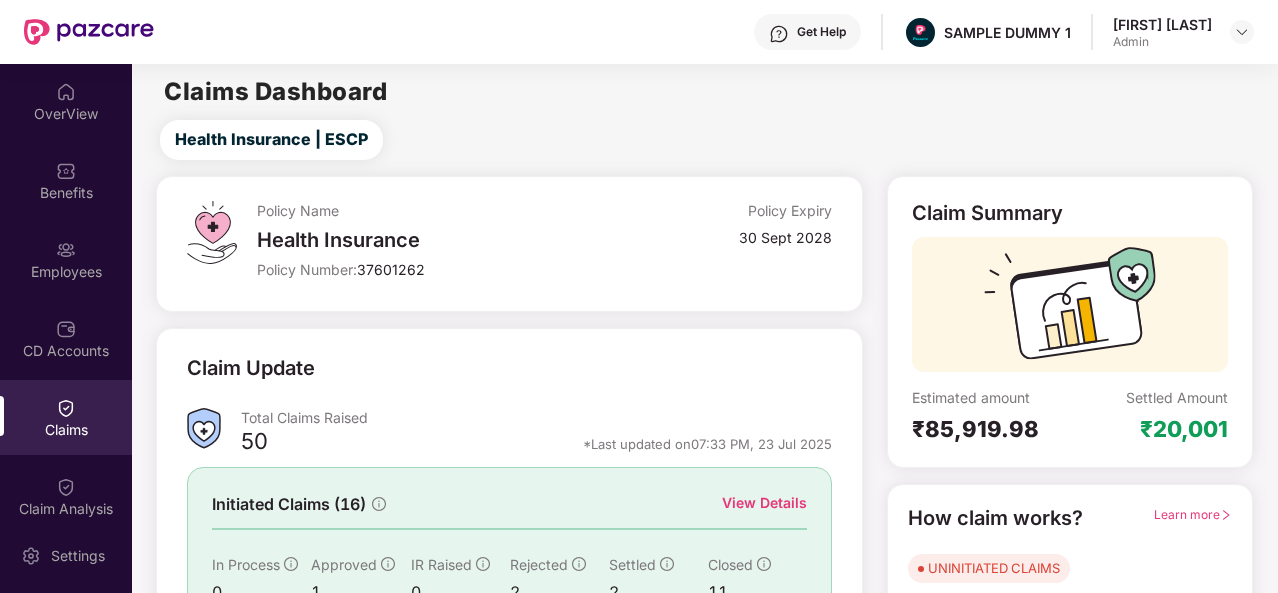 scroll, scrollTop: 188, scrollLeft: 0, axis: vertical 